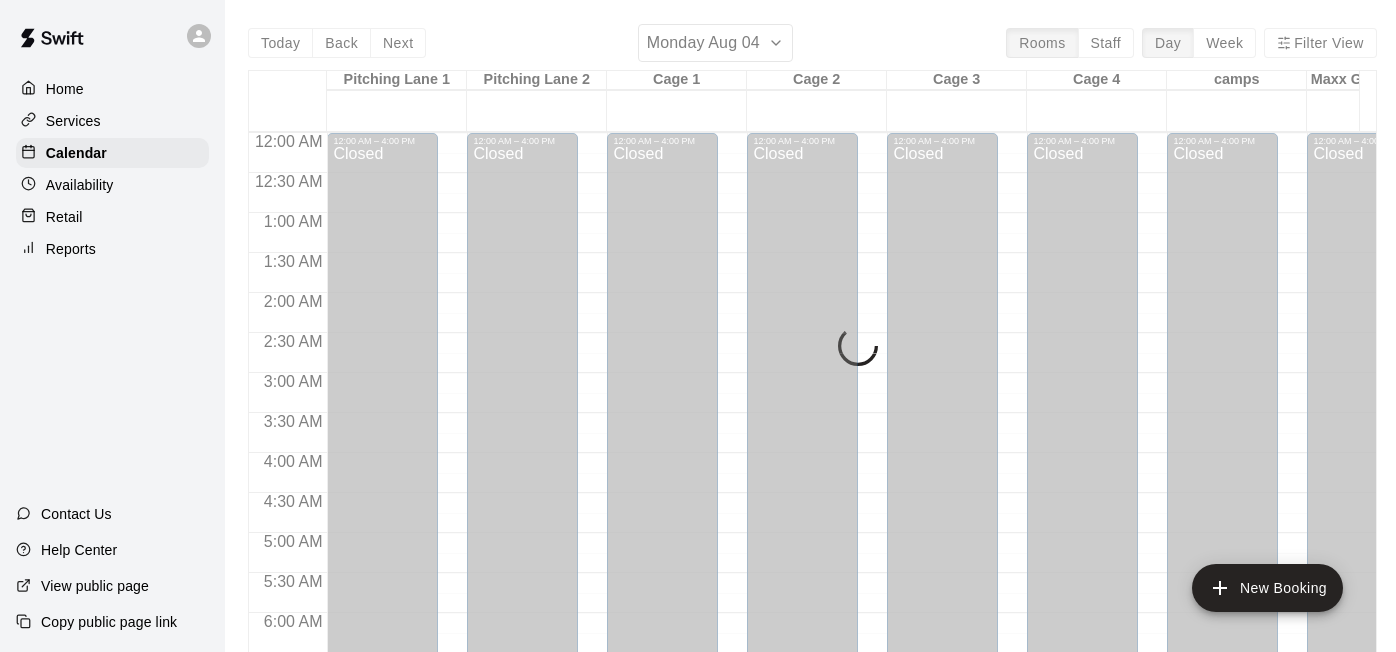 scroll, scrollTop: 0, scrollLeft: 0, axis: both 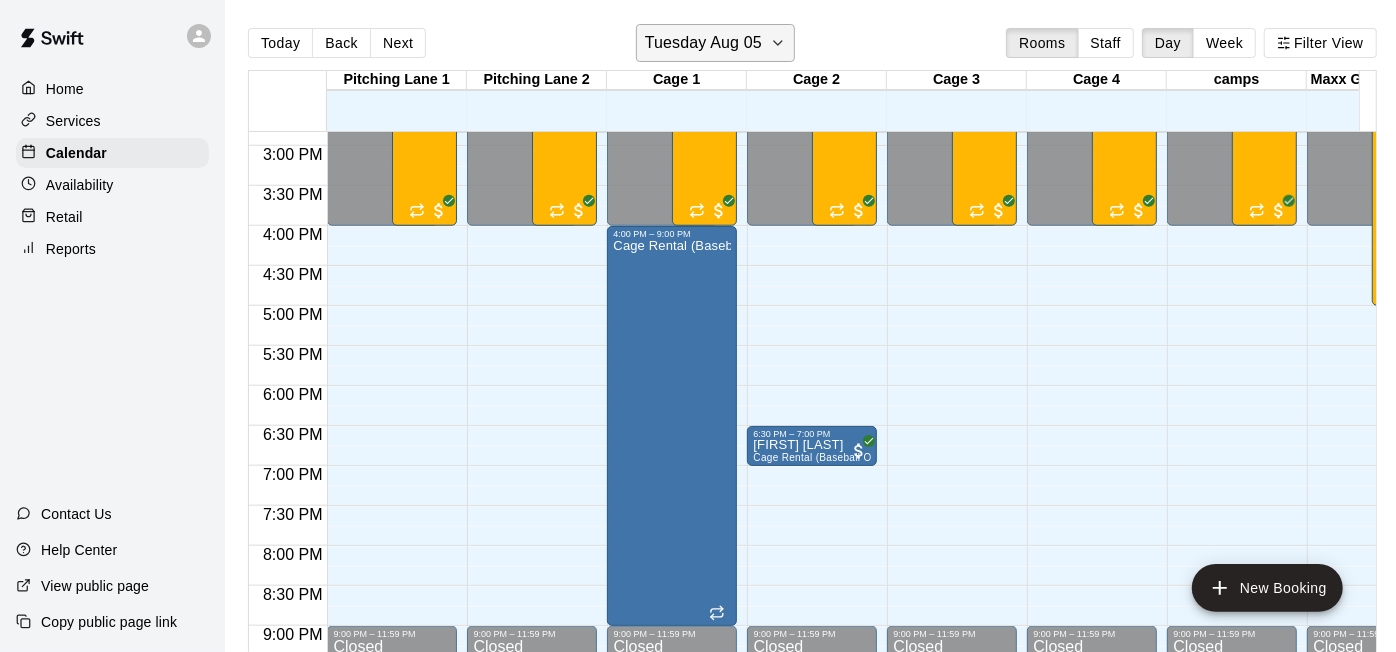 click on "Tuesday Aug 05" at bounding box center [715, 43] 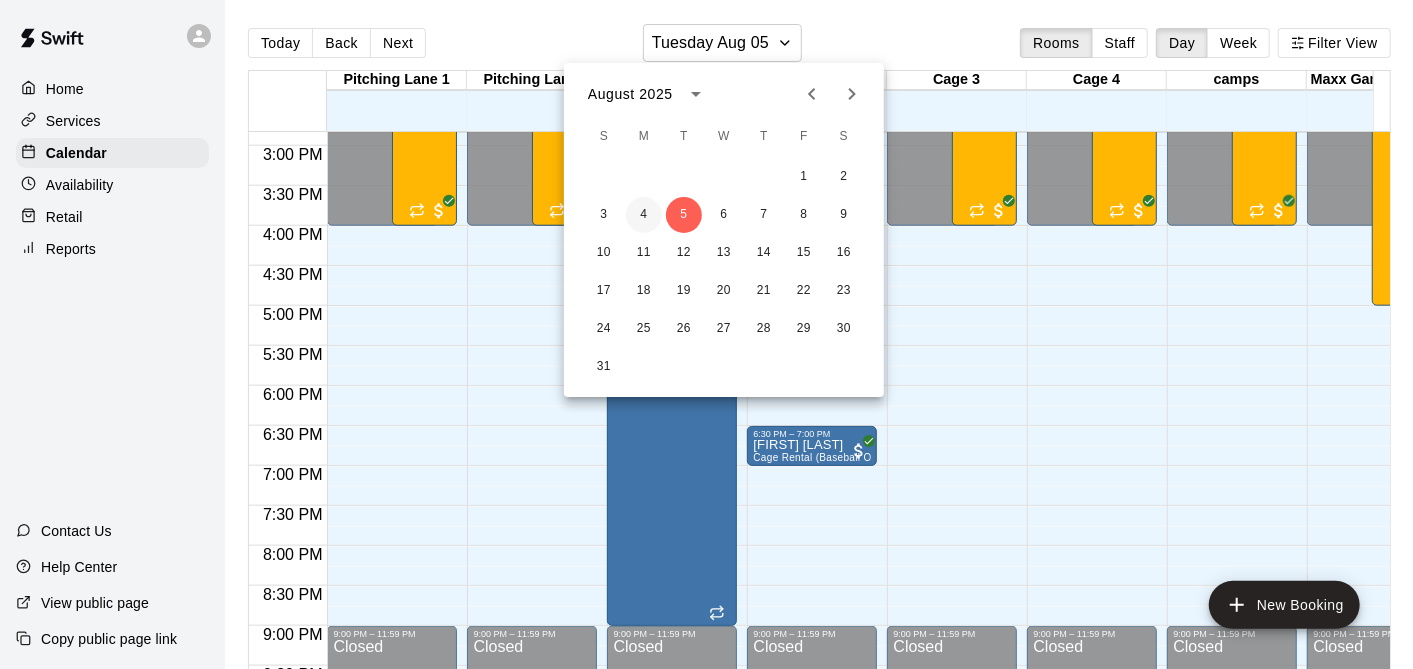 click on "4" at bounding box center (644, 215) 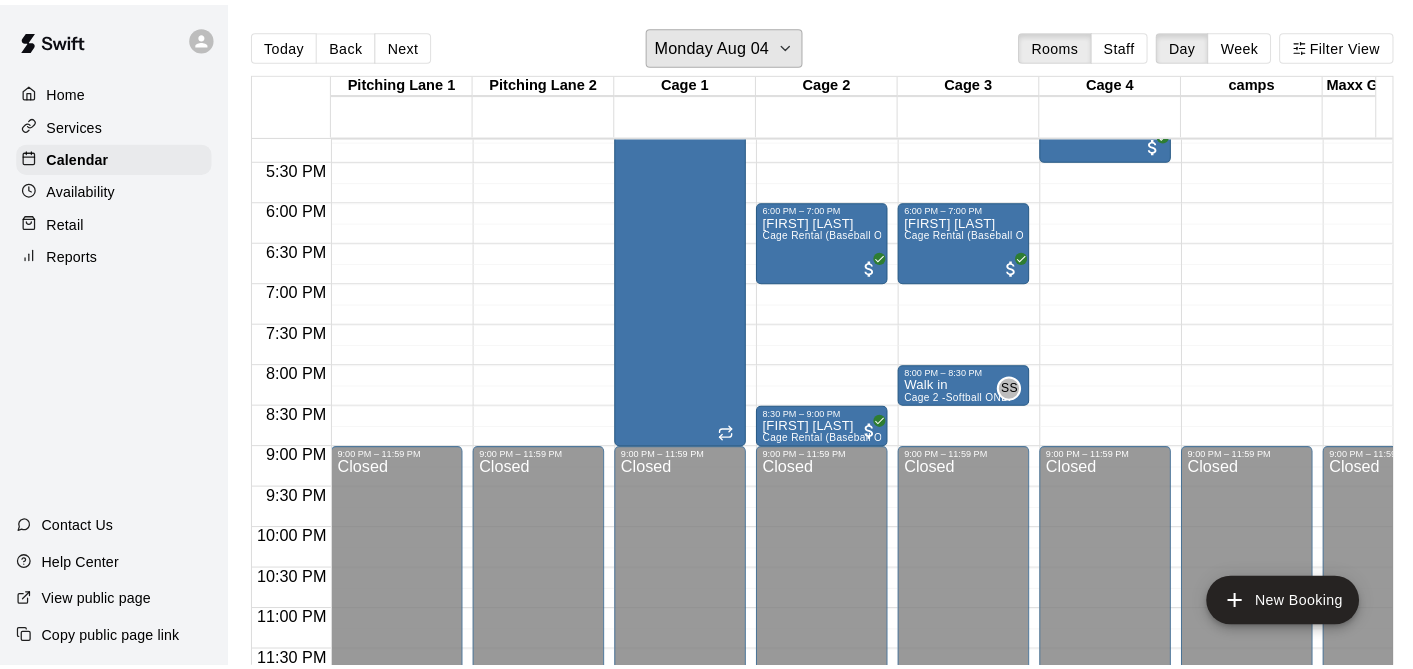 scroll, scrollTop: 1044, scrollLeft: 0, axis: vertical 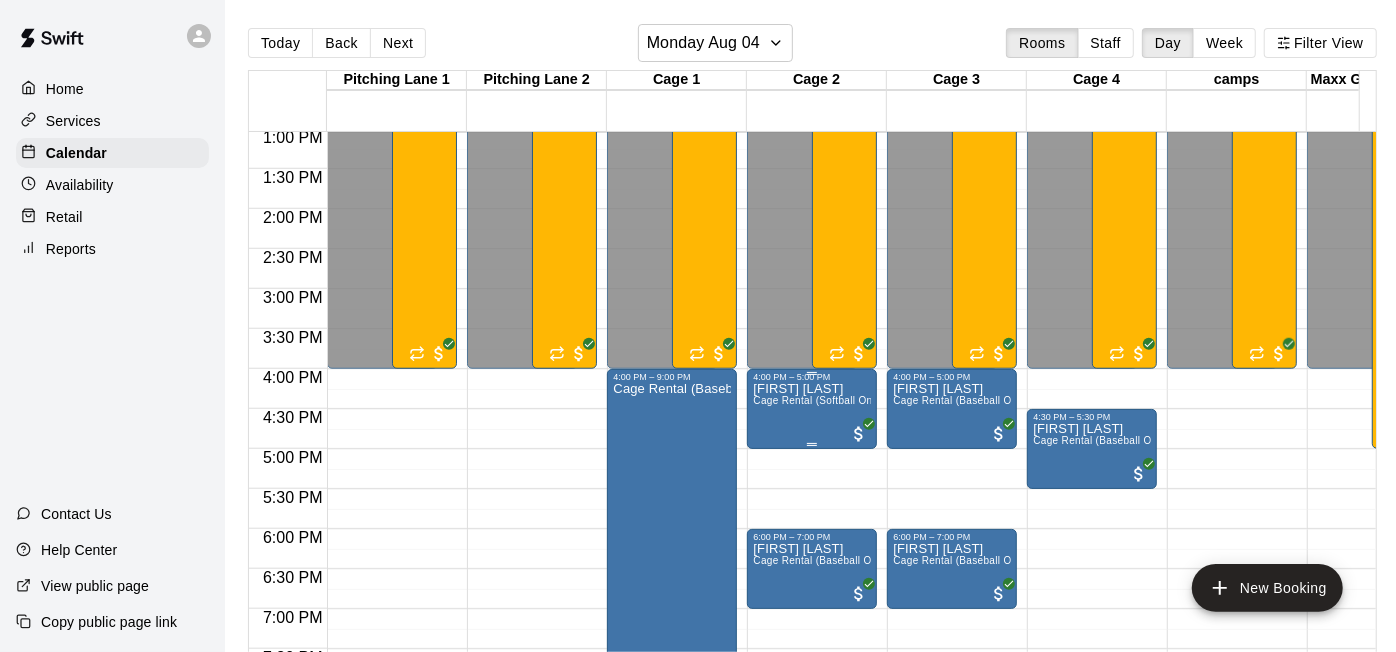 click on "Cage Rental (Softball Only)" at bounding box center (818, 400) 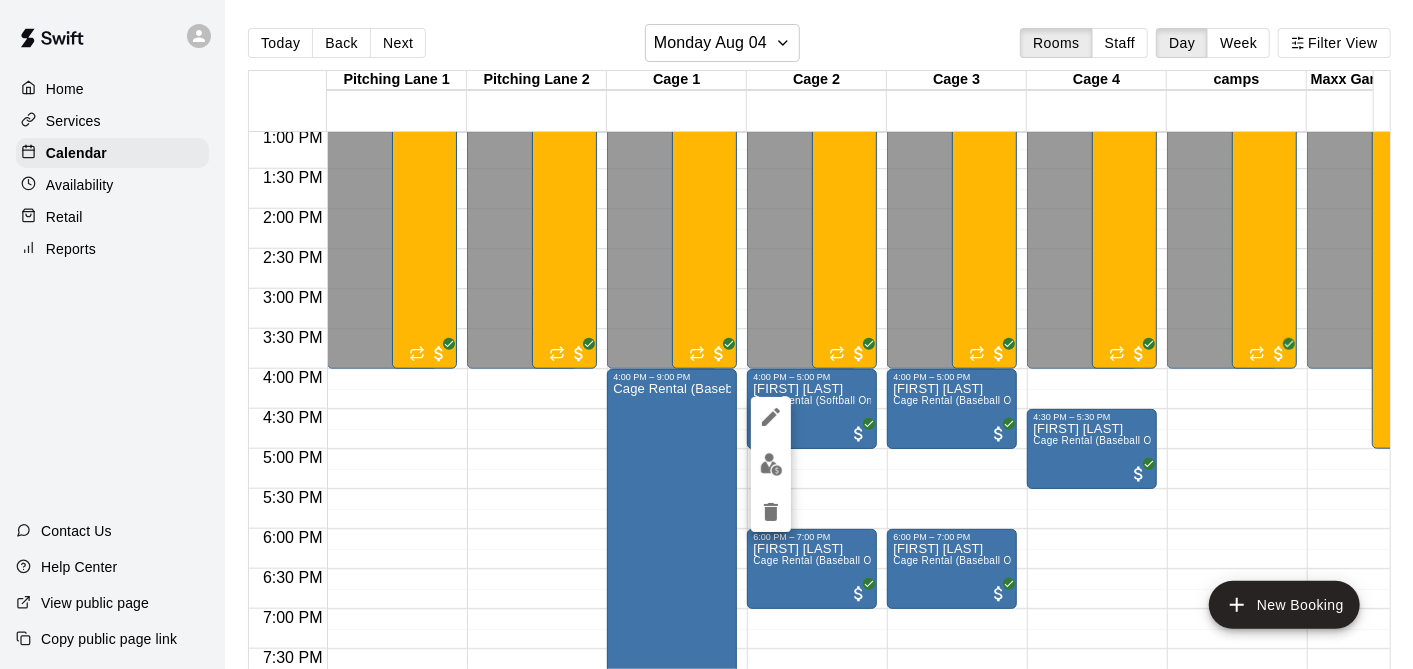 click 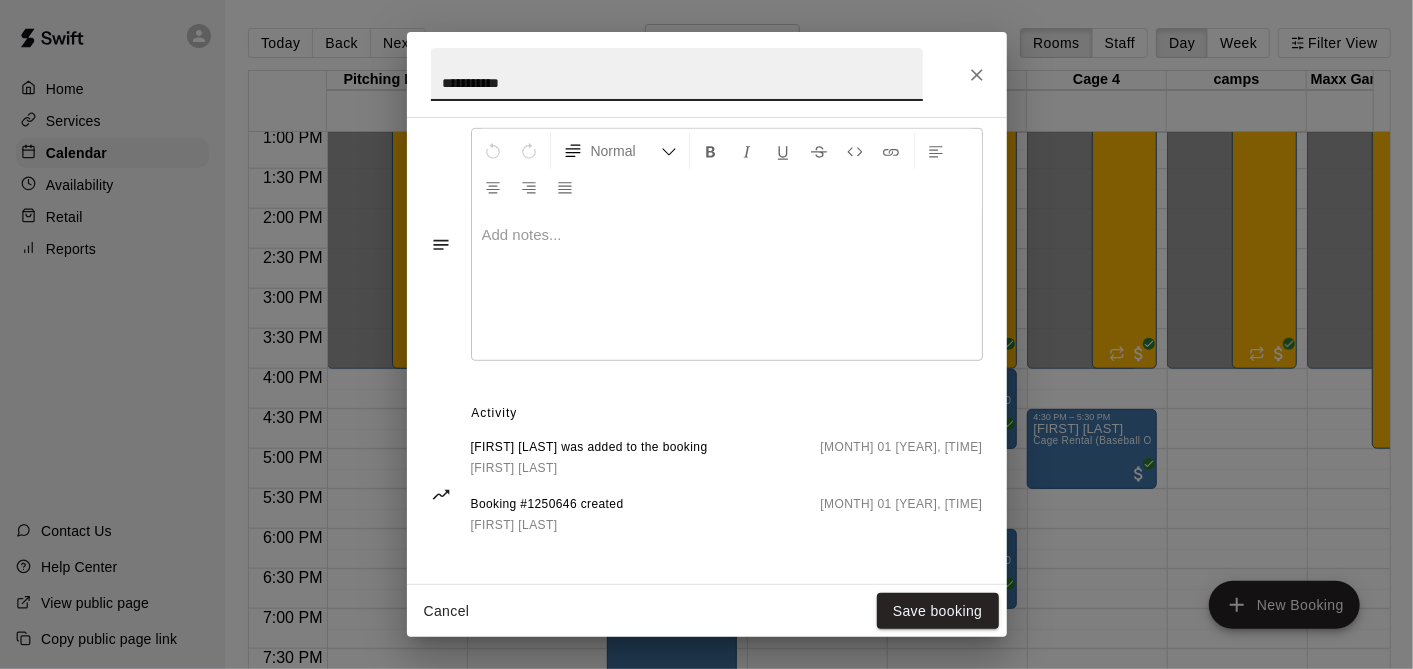 scroll, scrollTop: 663, scrollLeft: 0, axis: vertical 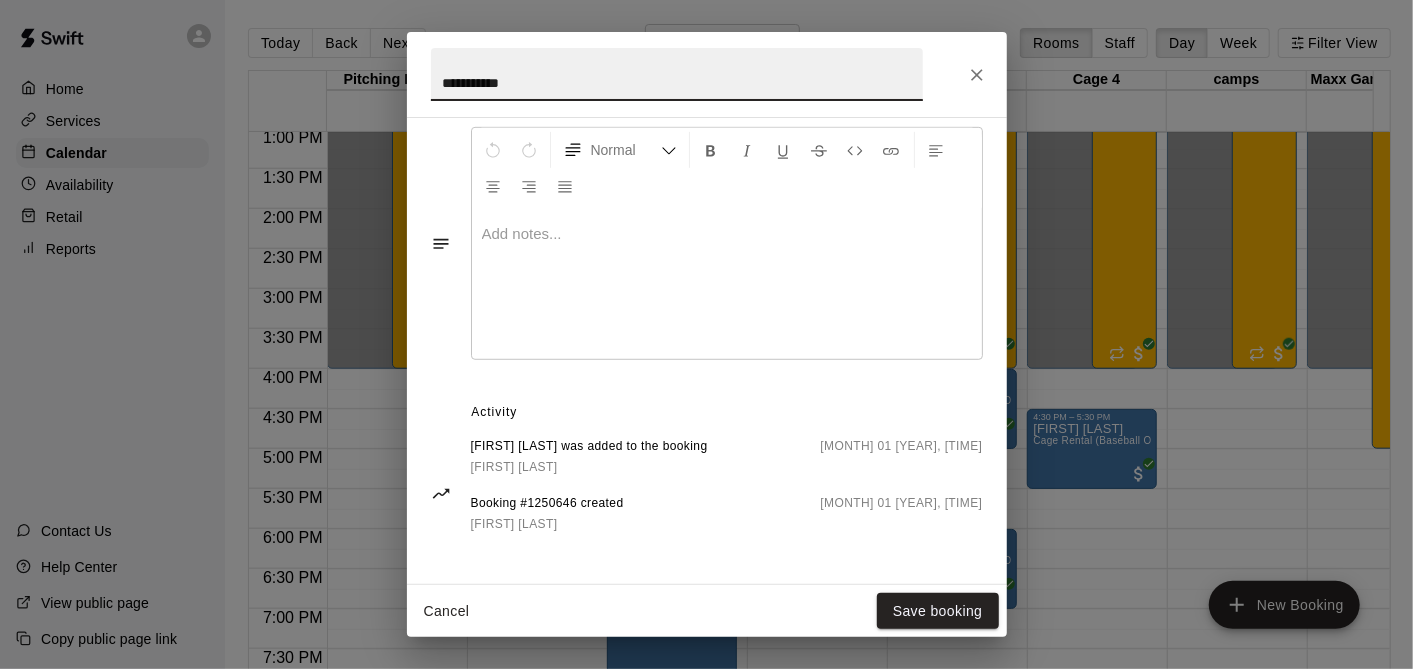 click 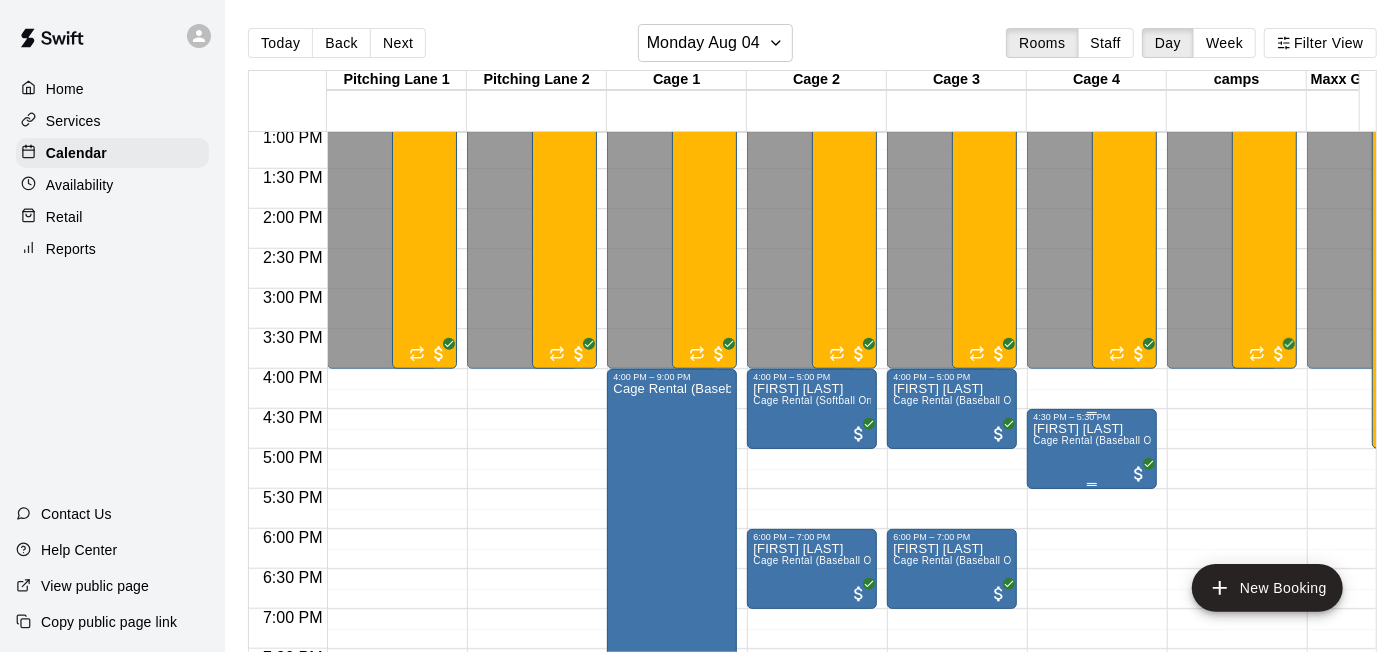click on "[FIRST] [LAST] Cage Rental (Baseball Only)" at bounding box center (1092, 748) 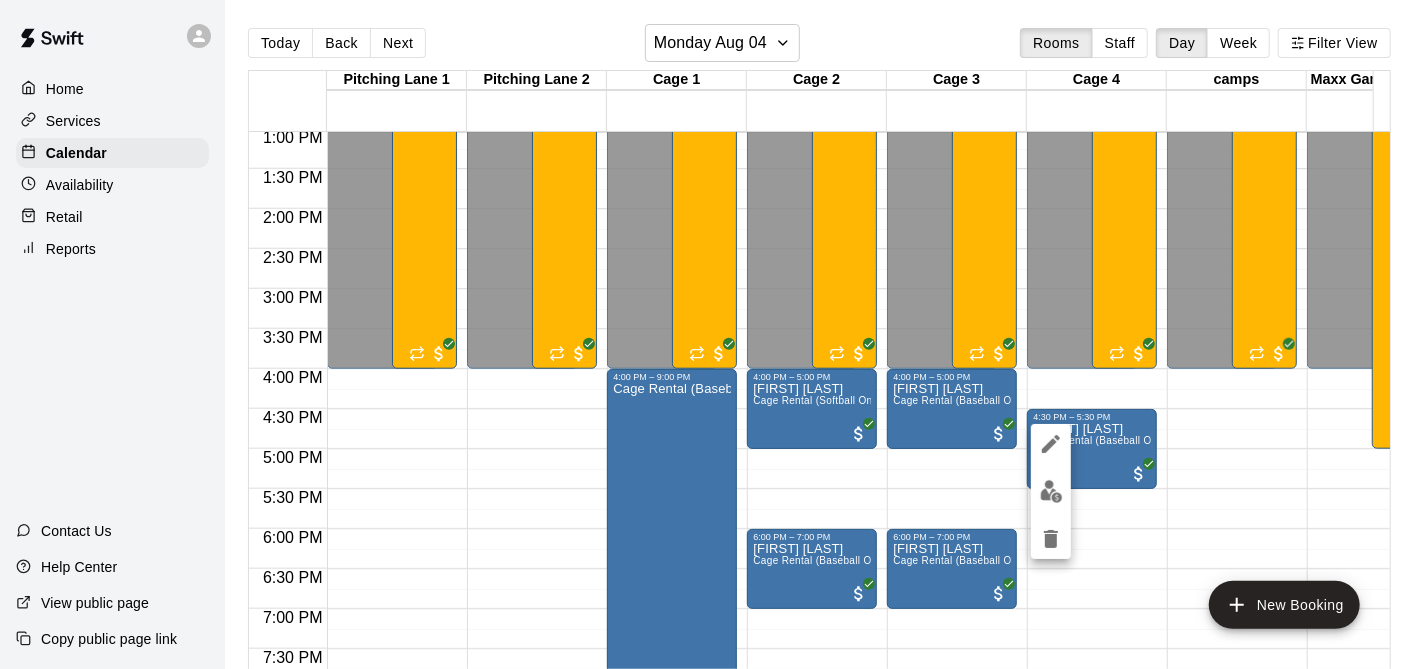 click 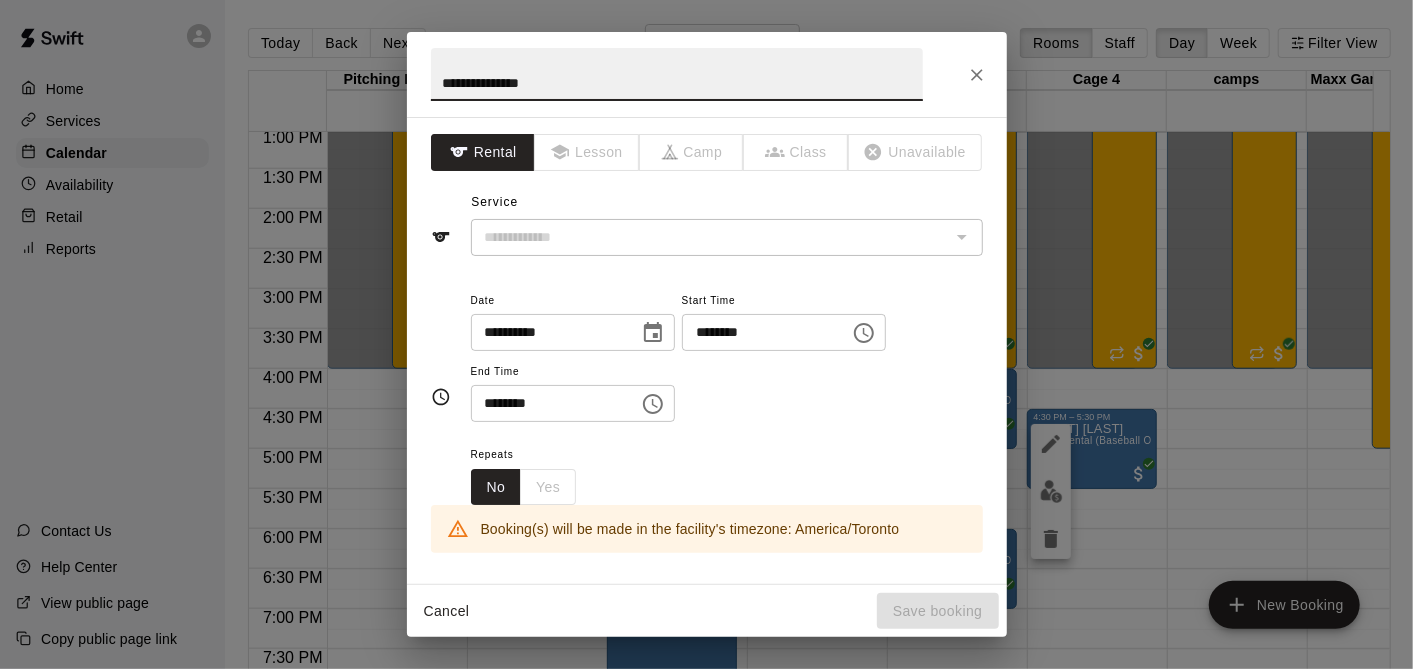 type on "**********" 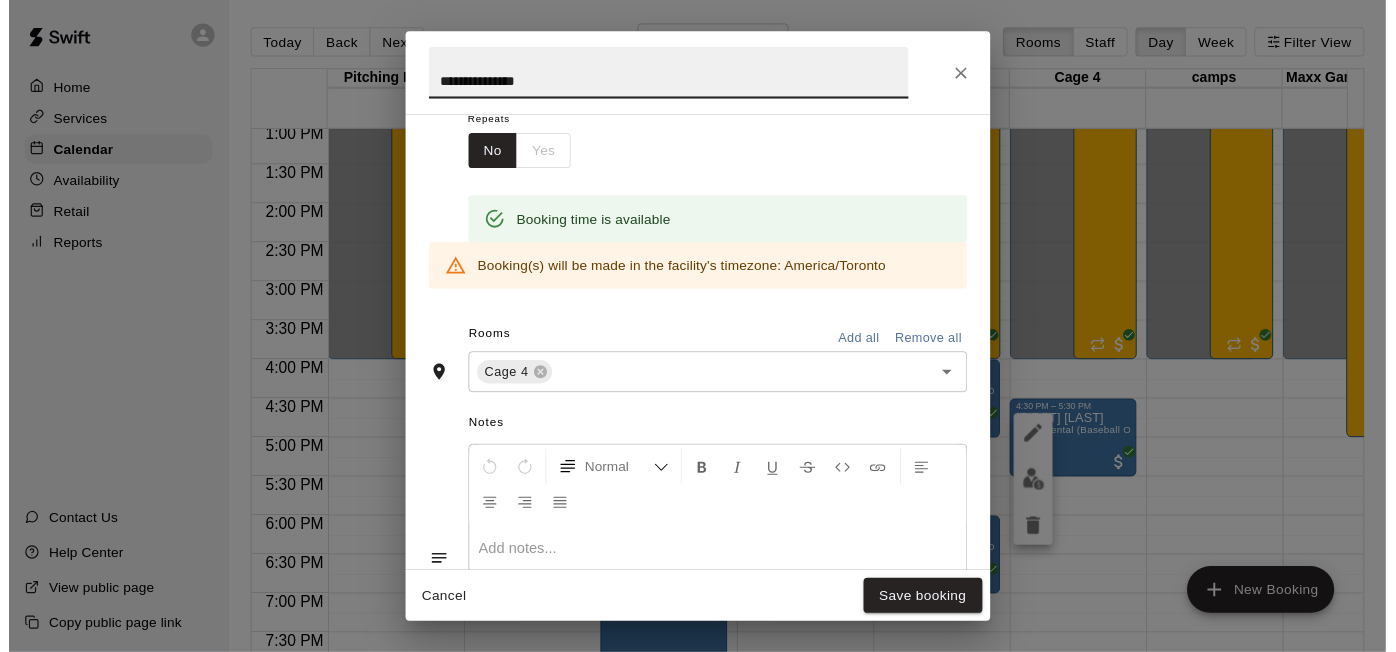 scroll, scrollTop: 663, scrollLeft: 0, axis: vertical 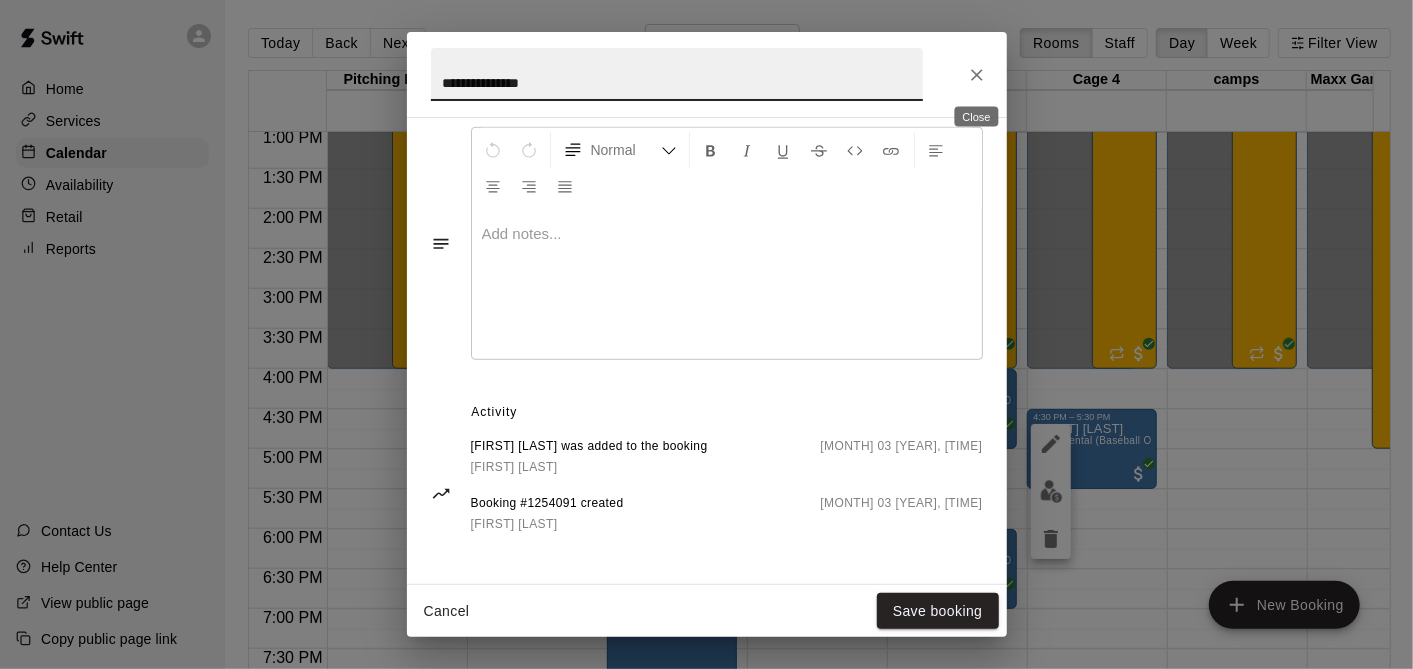 click at bounding box center (977, 75) 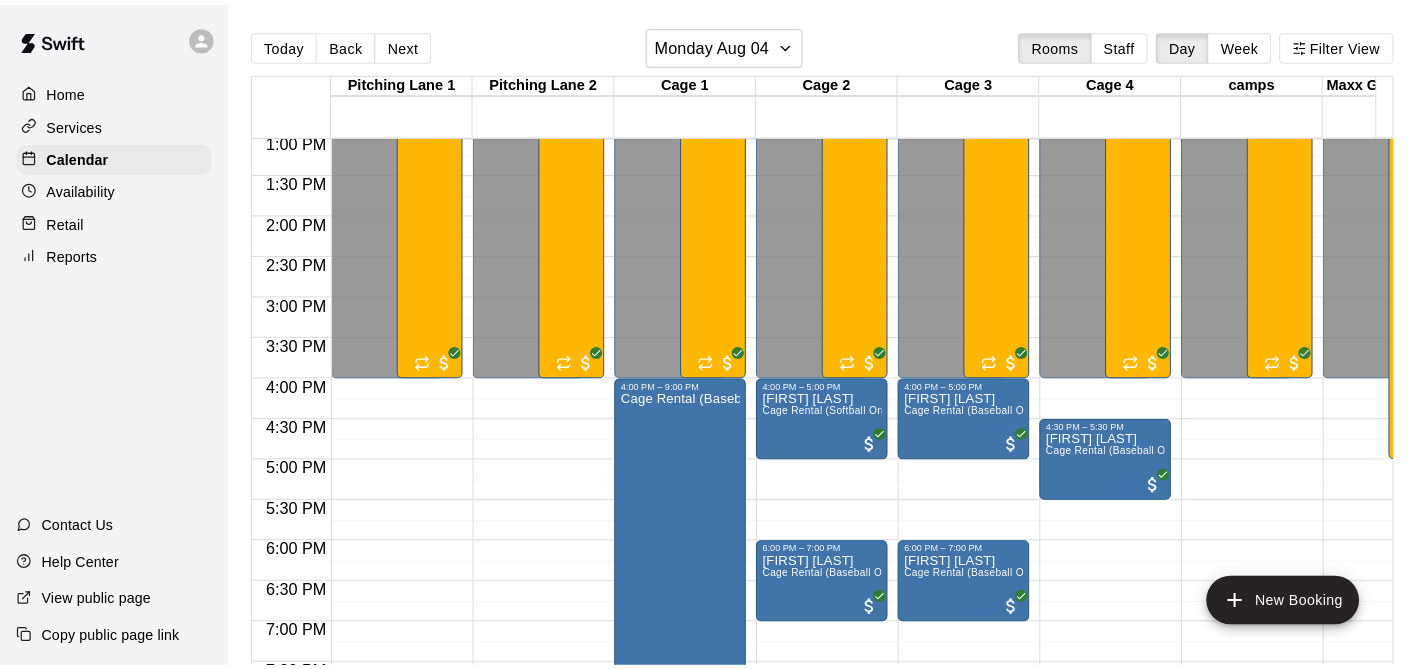 scroll, scrollTop: 1377, scrollLeft: 0, axis: vertical 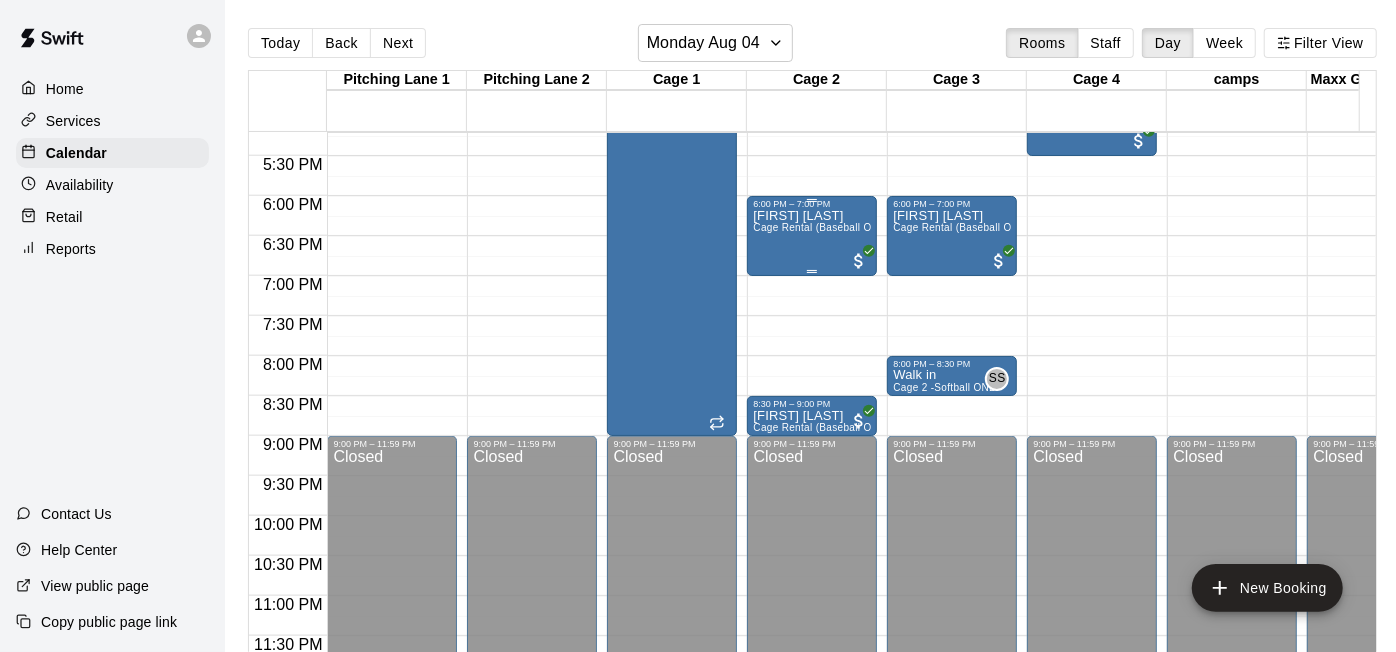 click on "[FIRST] [LAST] Cage Rental (Baseball Only)" at bounding box center (812, 535) 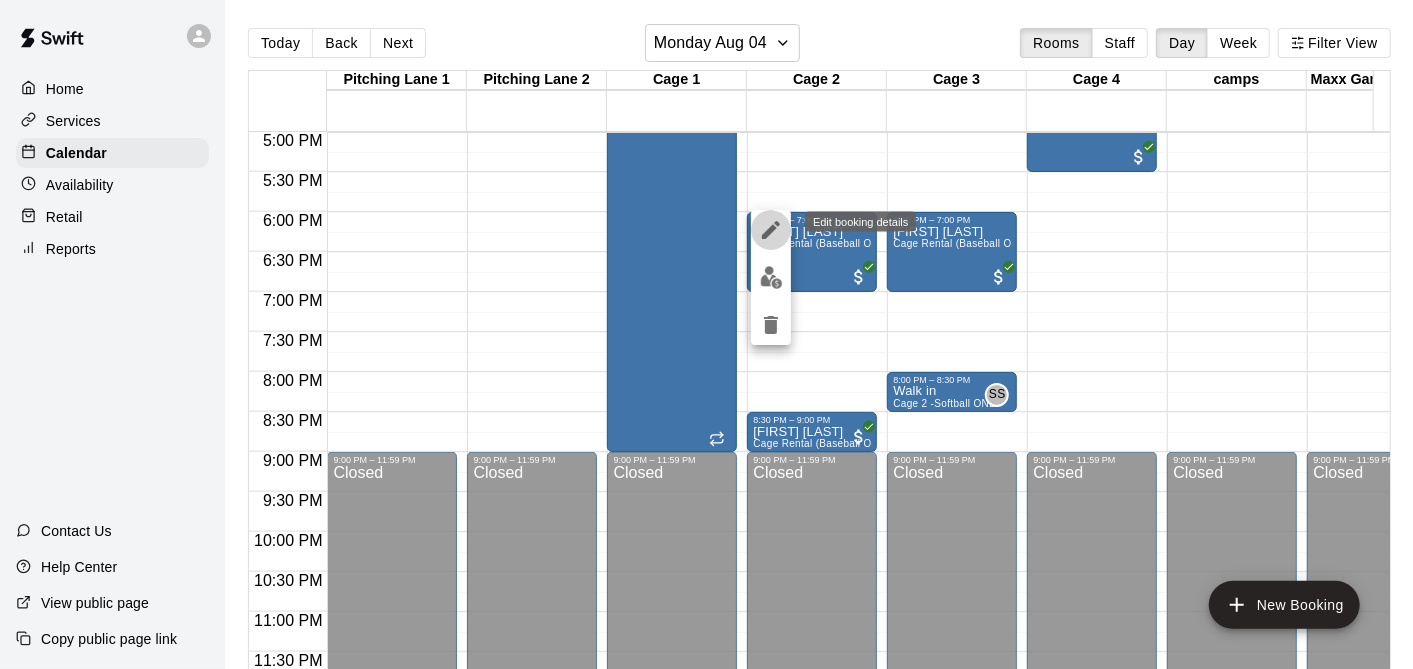 click 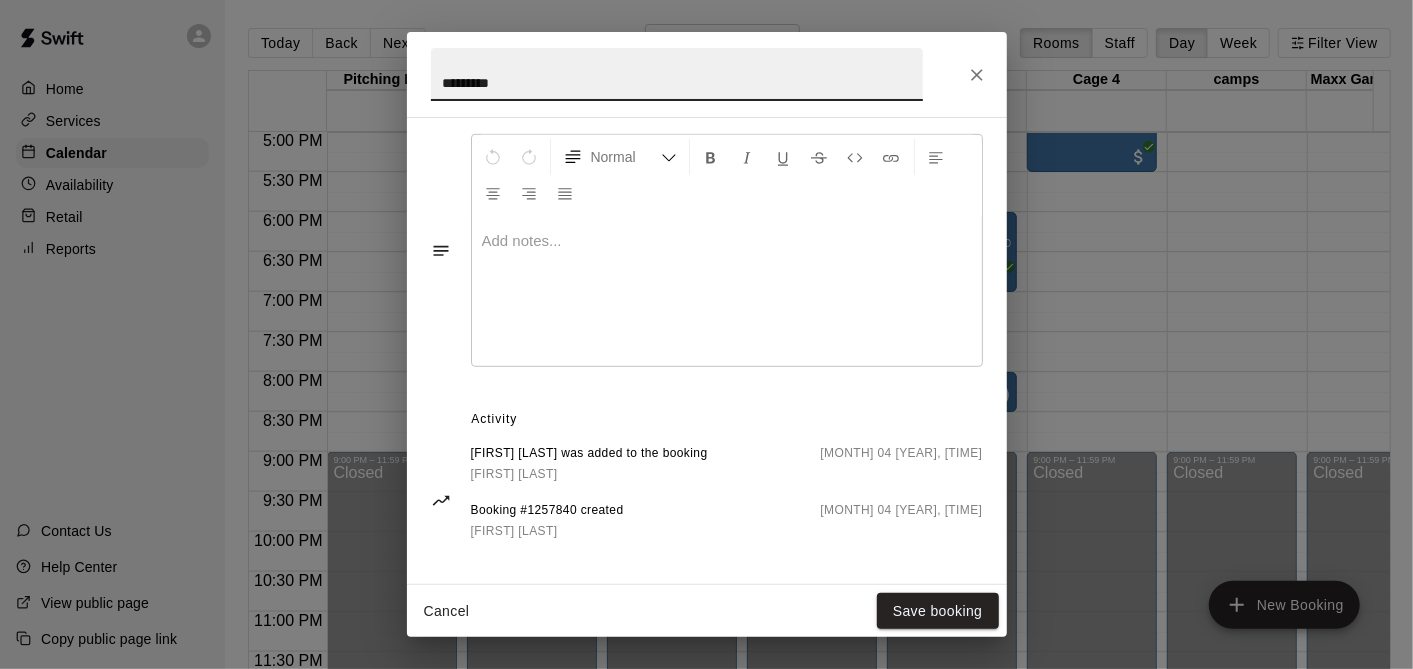 scroll, scrollTop: 663, scrollLeft: 0, axis: vertical 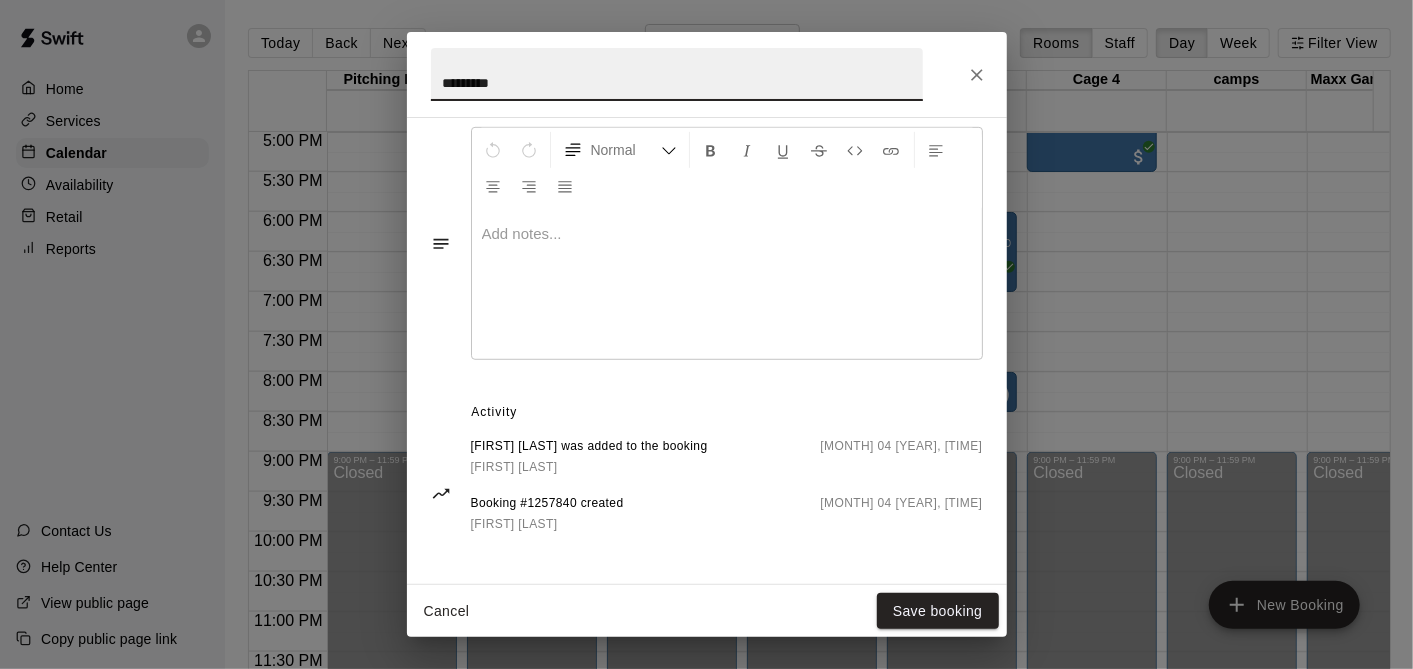 click at bounding box center (977, 75) 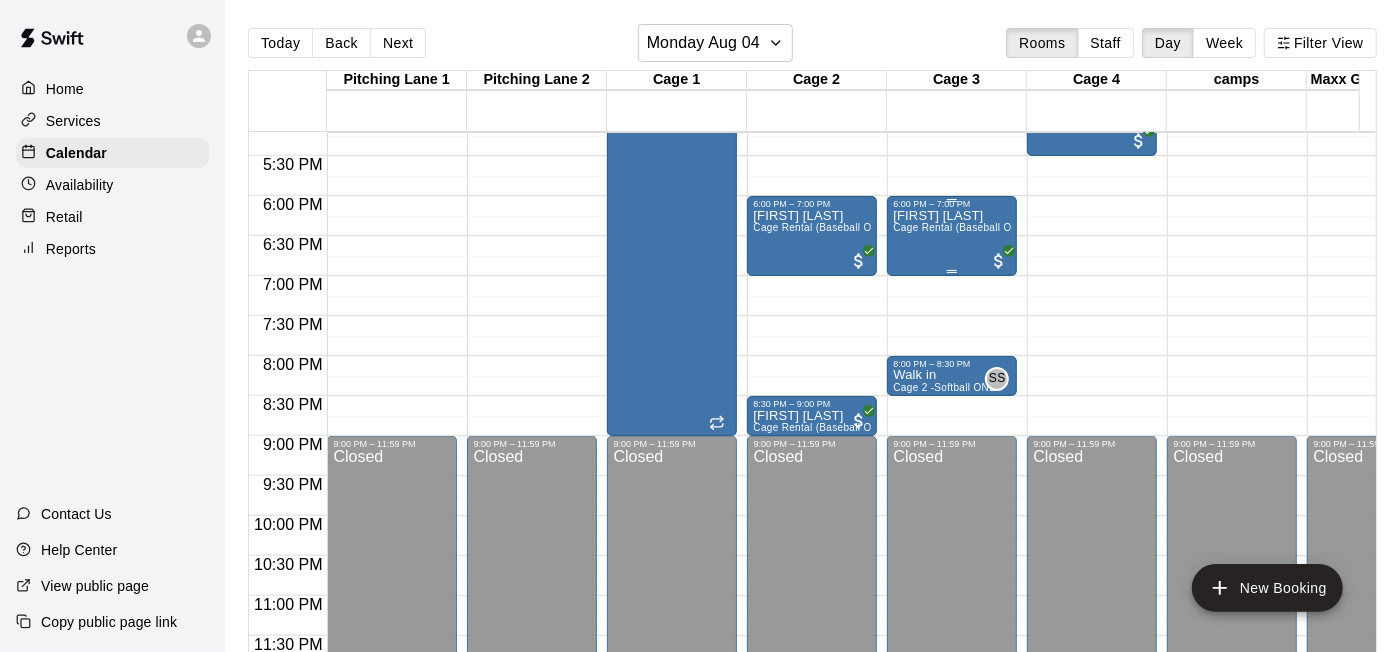 click on "[FIRST] [LAST] Cage Rental (Baseball Only)" at bounding box center (952, 535) 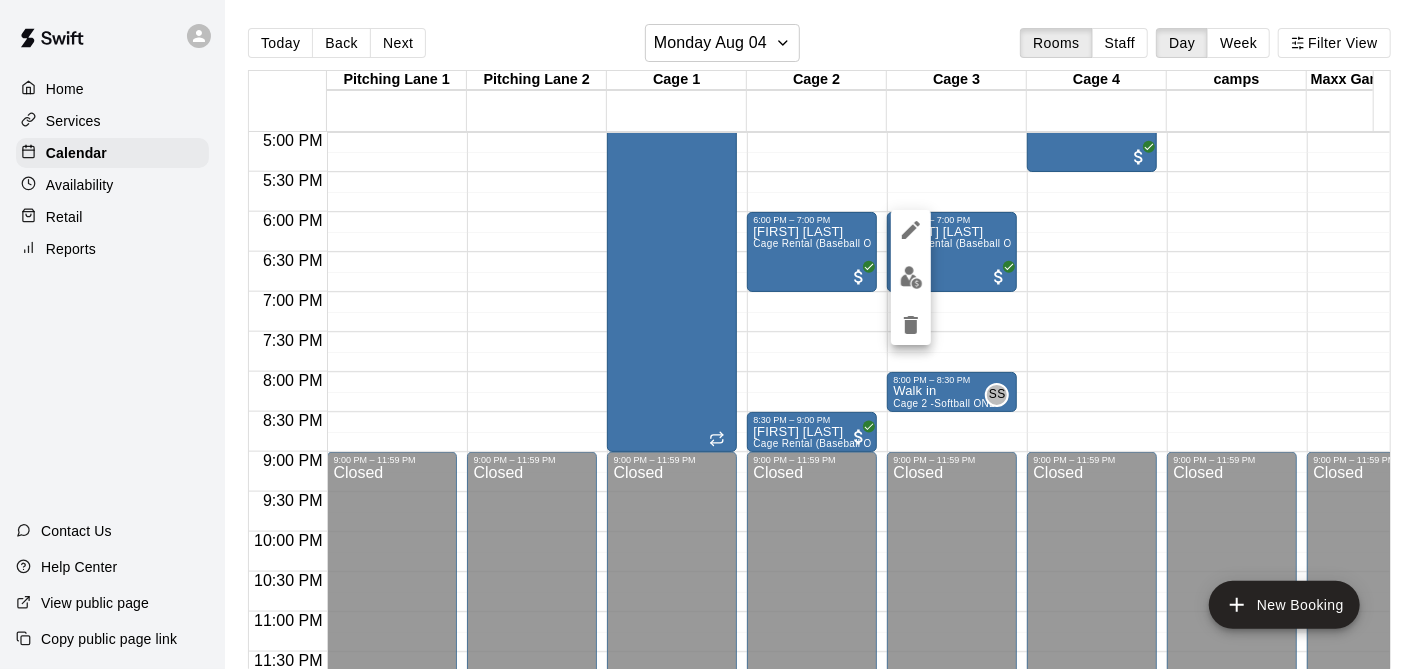 click at bounding box center (911, 230) 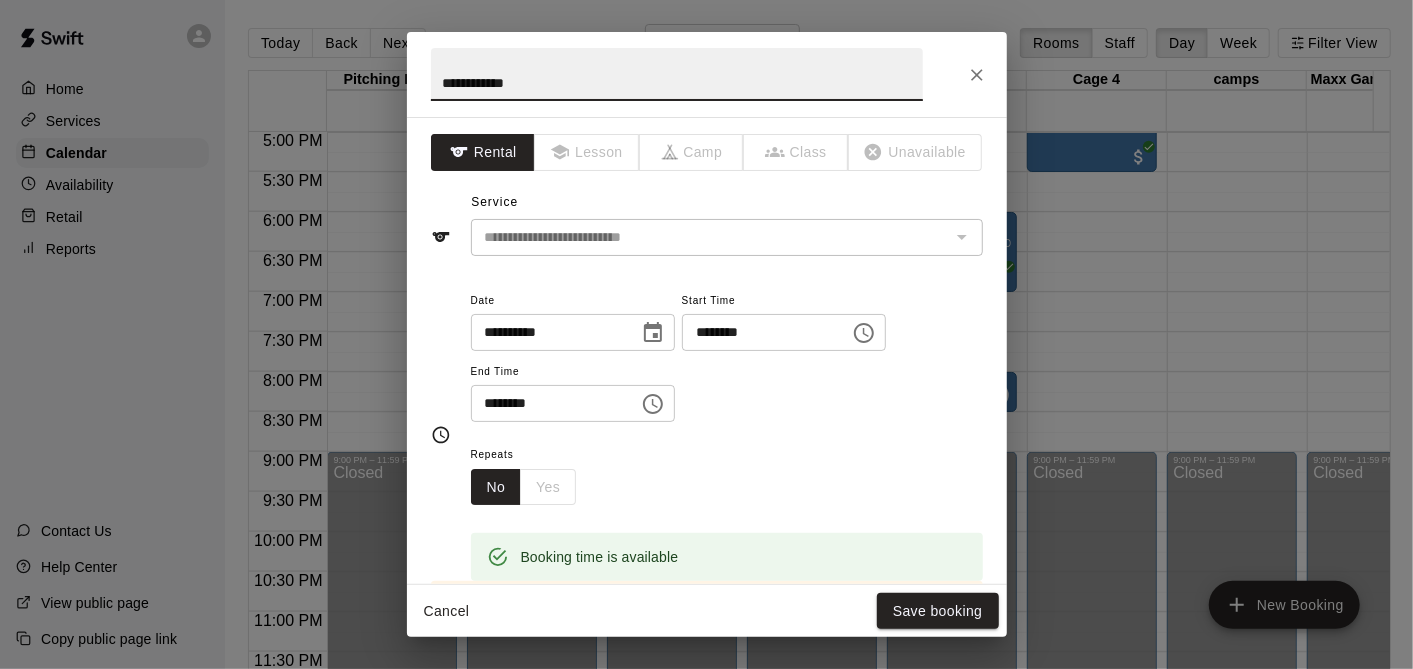 scroll, scrollTop: 663, scrollLeft: 0, axis: vertical 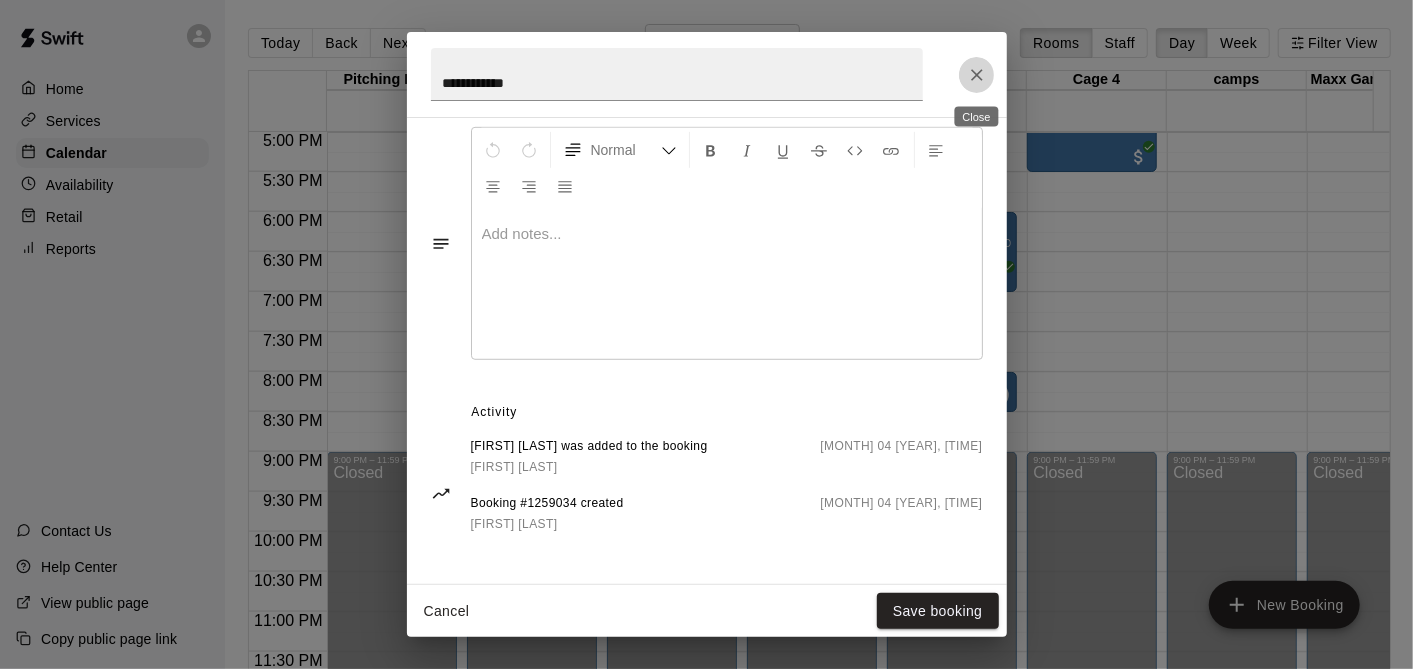 click 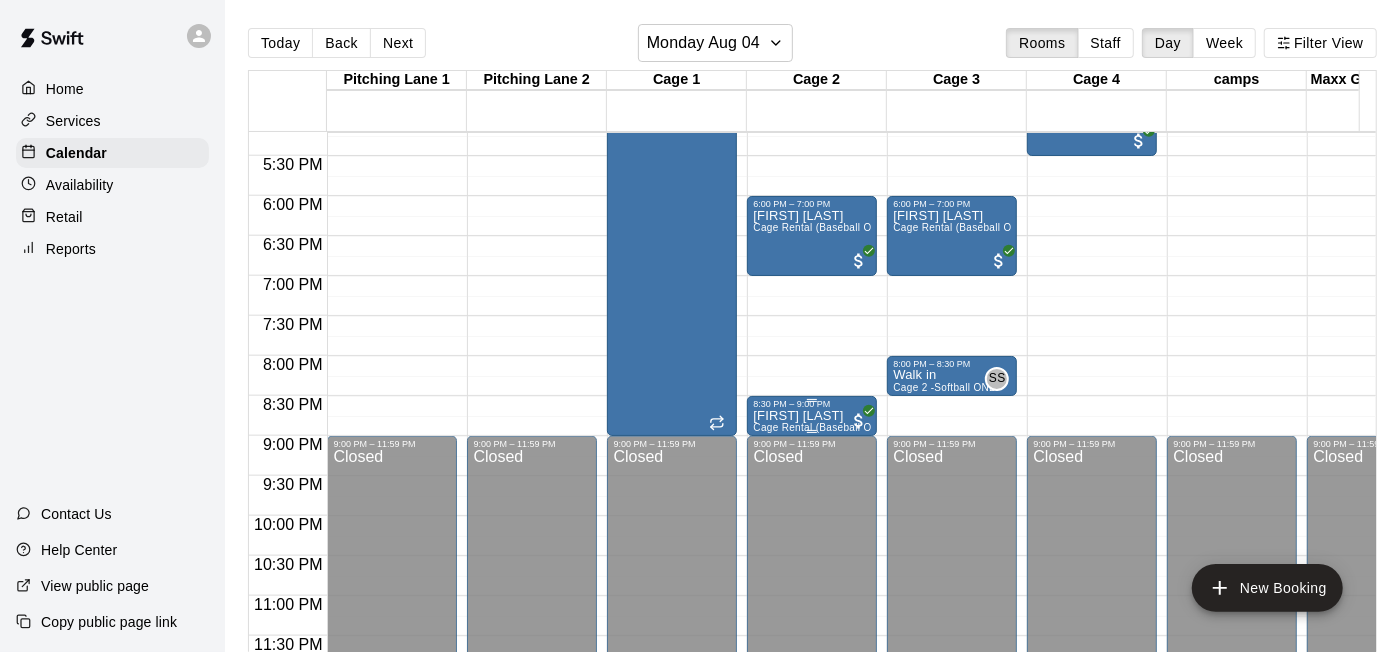 click at bounding box center [812, 400] 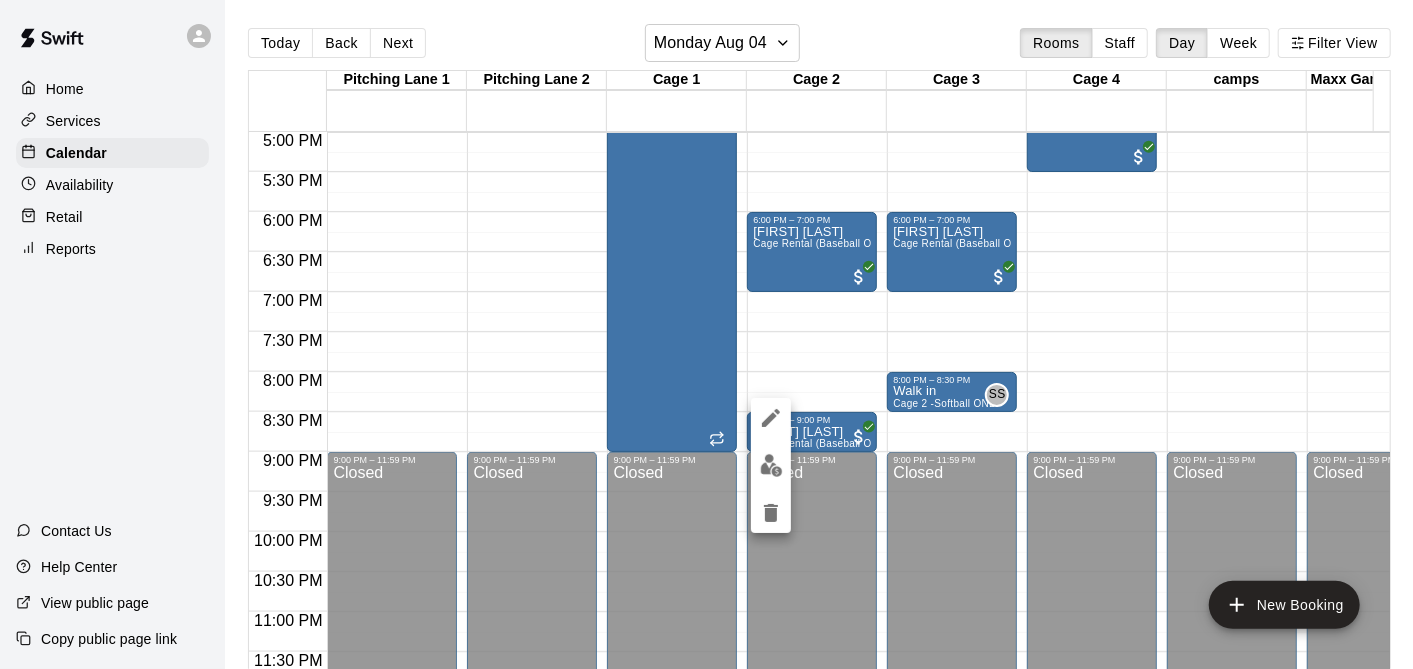 click 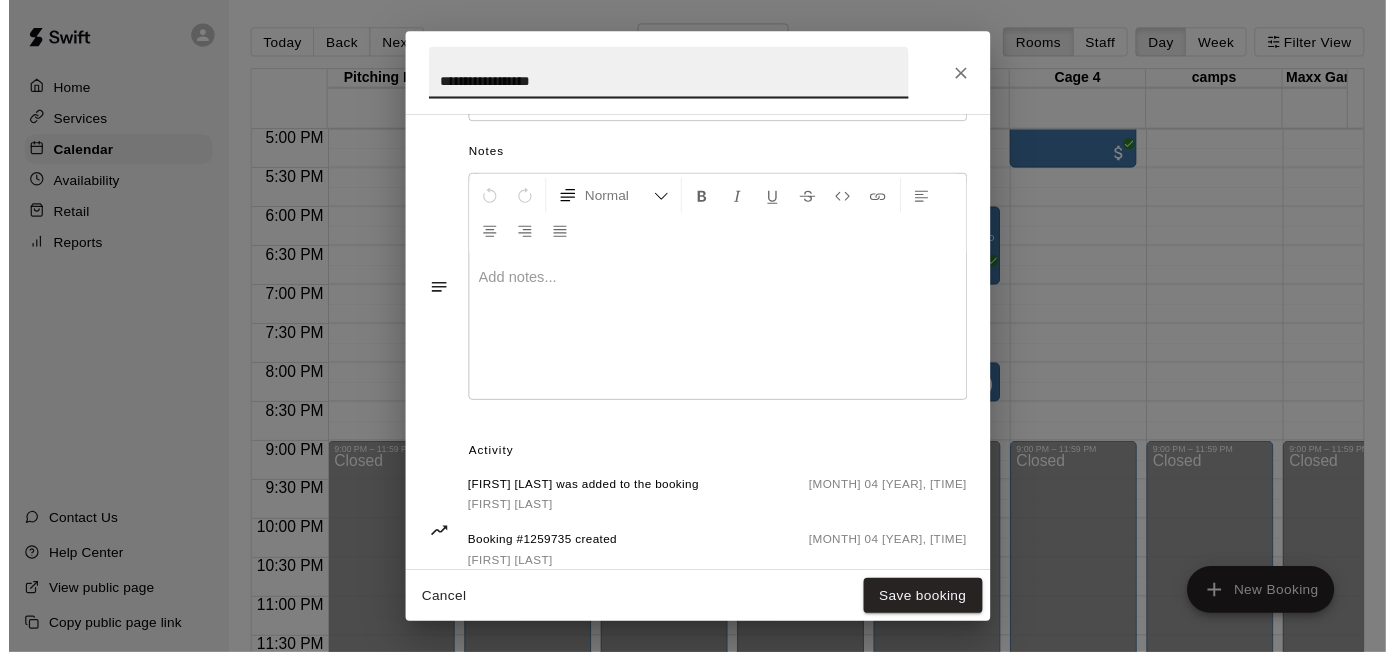 scroll, scrollTop: 663, scrollLeft: 0, axis: vertical 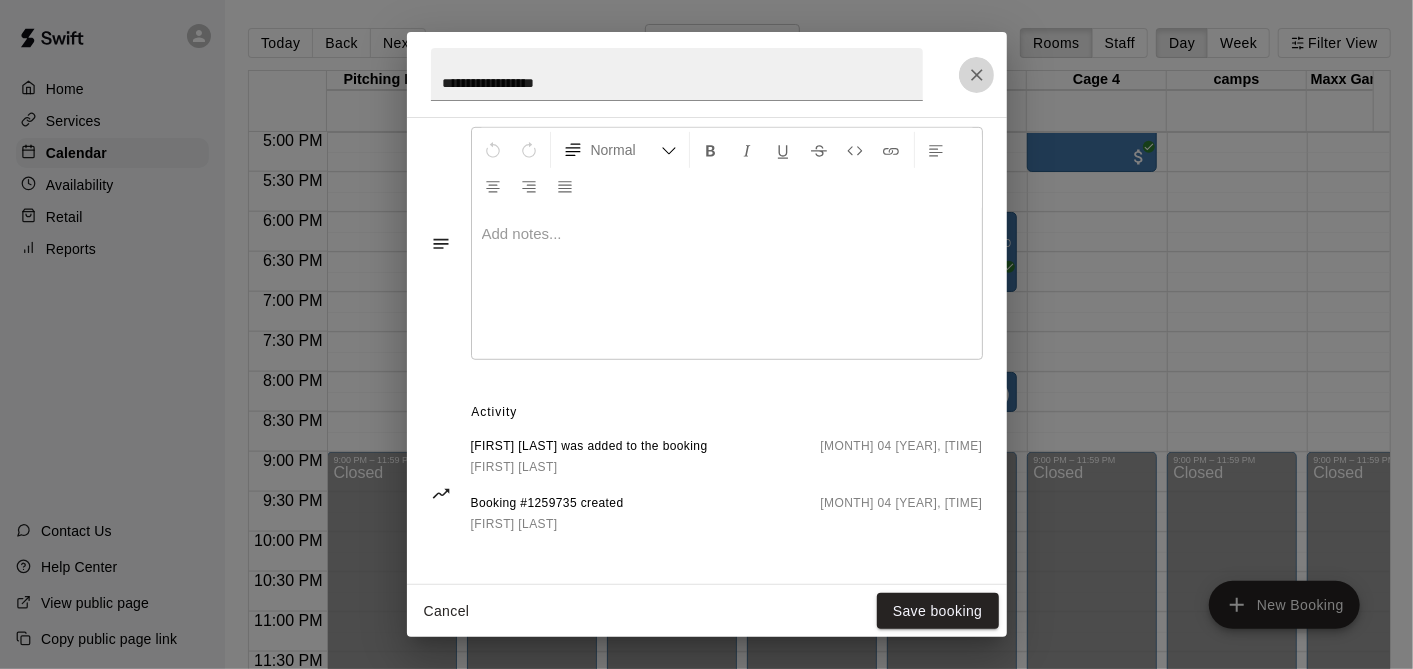 click at bounding box center [977, 75] 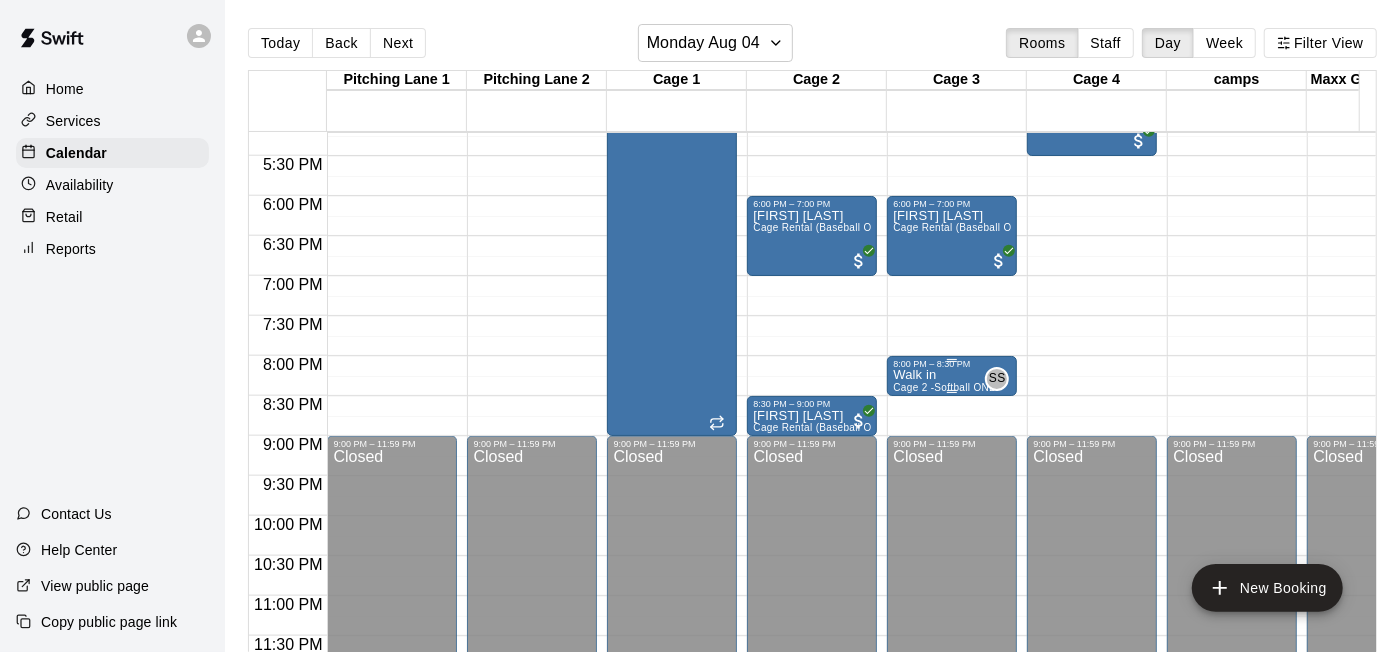 click on "8:00 PM – 8:30 PM" at bounding box center (952, 364) 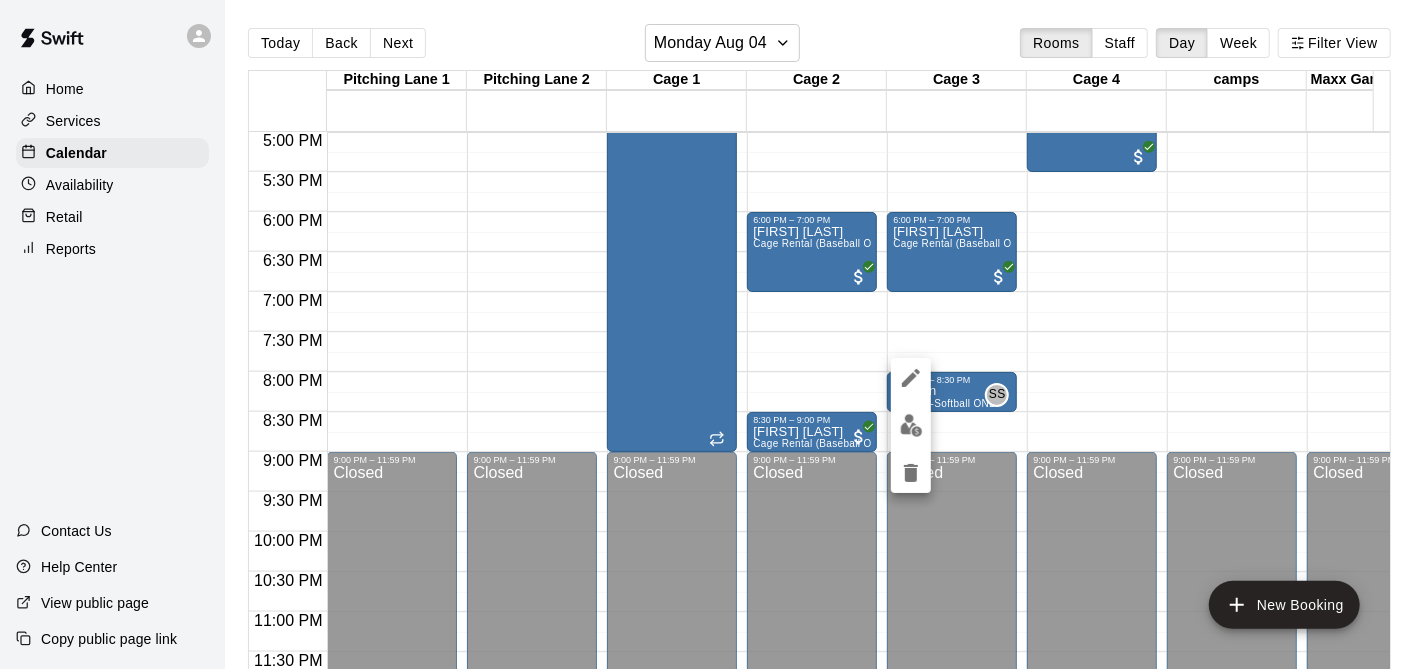 click at bounding box center [706, 334] 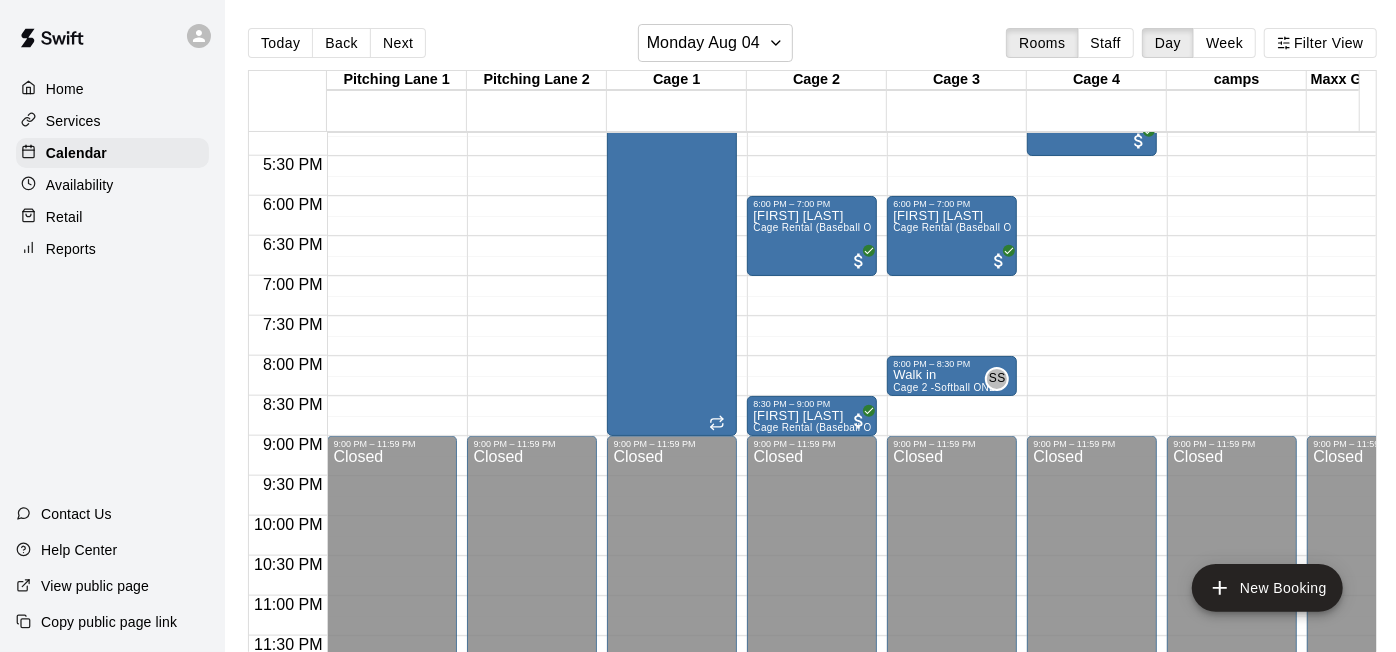 scroll, scrollTop: 1044, scrollLeft: 0, axis: vertical 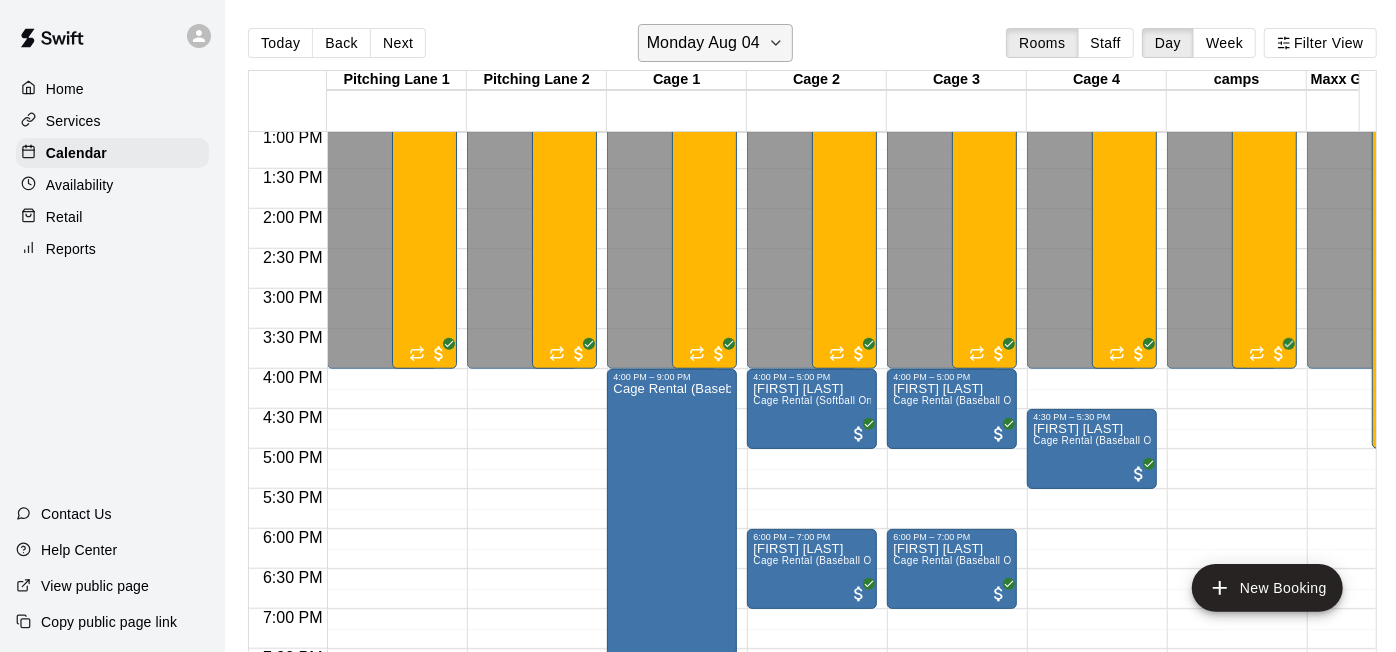 click on "Monday Aug 04" at bounding box center (703, 43) 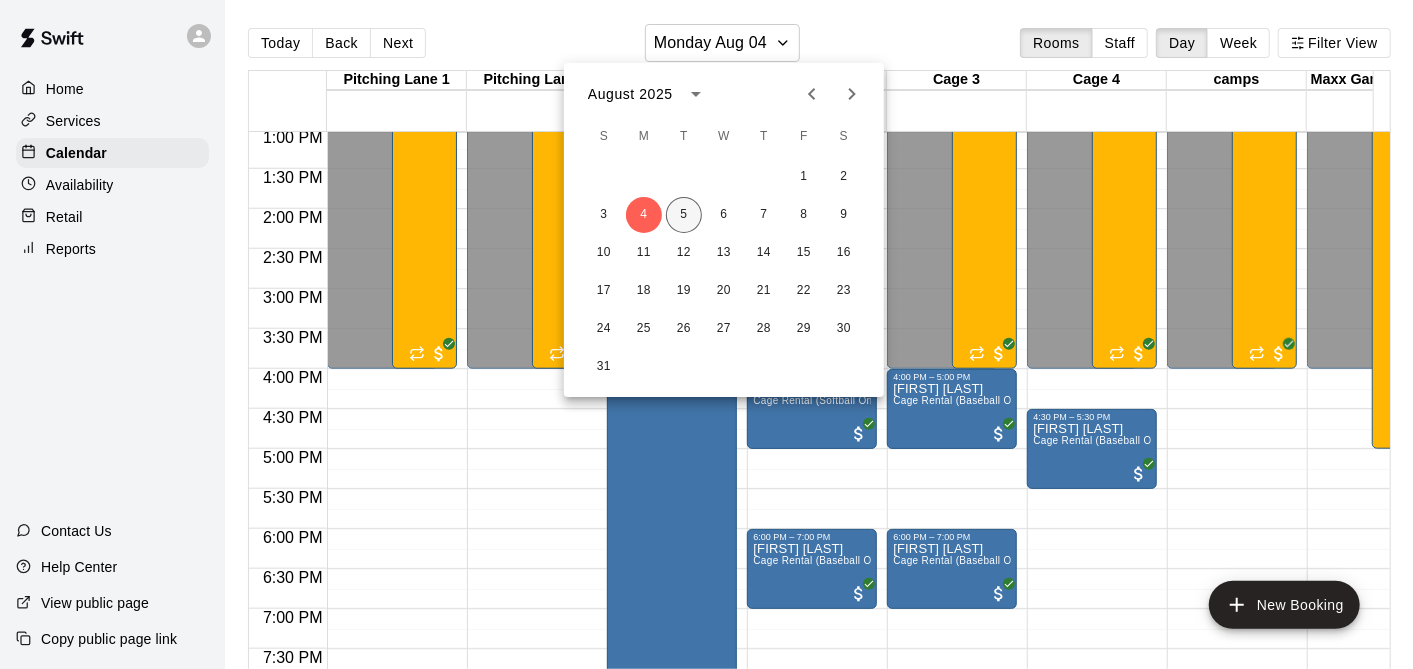 click on "5" at bounding box center (684, 215) 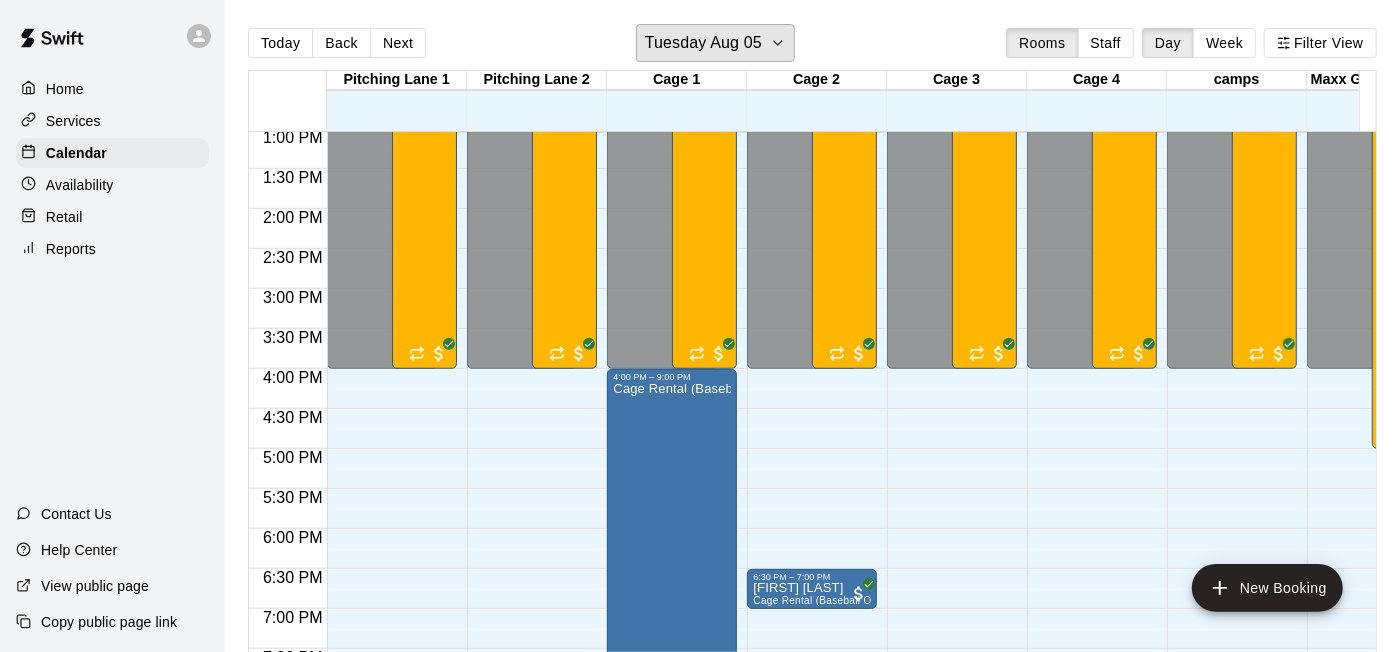 scroll, scrollTop: 1377, scrollLeft: 0, axis: vertical 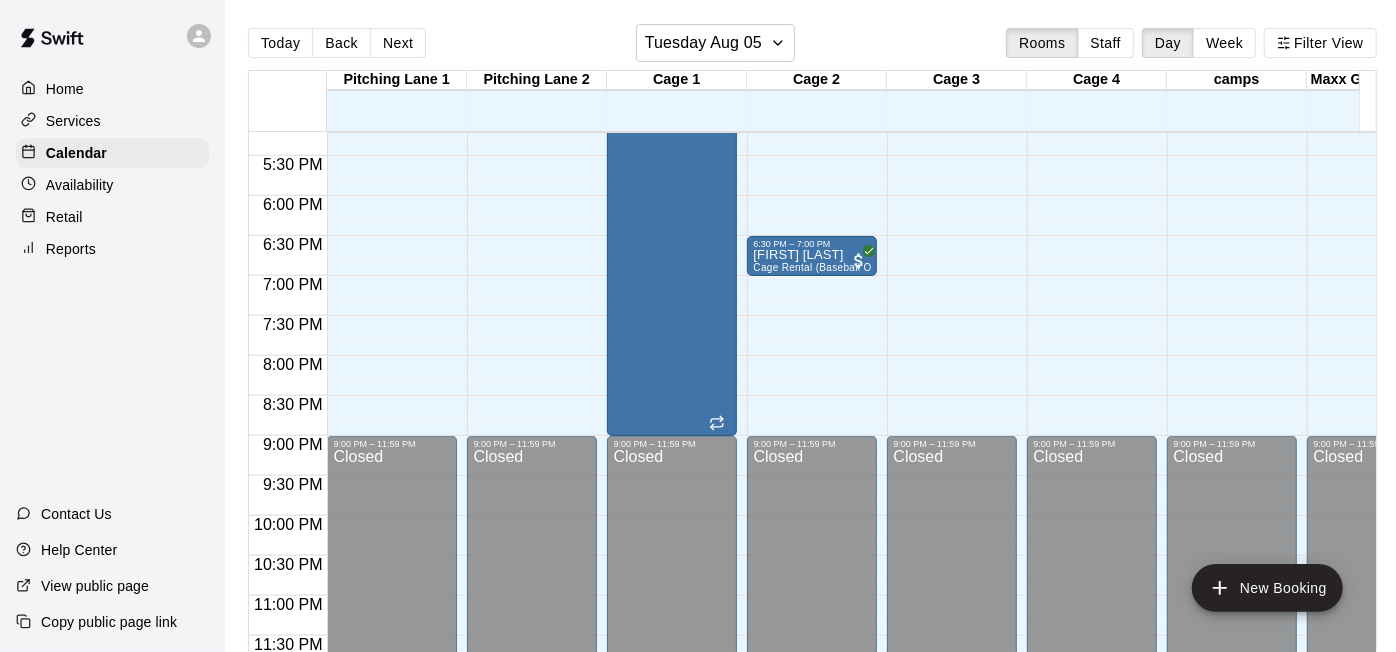 click on "Today Back Next Tuesday Aug 05 Rooms Staff Day Week Filter View Pitching Lane 1 05 Tue Pitching Lane 2 05 Tue Cage 1 05 Tue Cage 2 05 Tue Cage 3 05 Tue Cage 4 05 Tue camps 05 Tue Maxx Games Camp 05 Tue 12:00 AM 12:30 AM 1:00 AM 1:30 AM 2:00 AM 2:30 AM 3:00 AM 3:30 AM 4:00 AM 4:30 AM 5:00 AM 5:30 AM 6:00 AM 6:30 AM 7:00 AM 7:30 AM 8:00 AM 8:30 AM 9:00 AM 9:30 AM 10:00 AM 10:30 AM 11:00 AM 11:30 AM 12:00 PM 12:30 PM 1:00 PM 1:30 PM 2:00 PM 2:30 PM 3:00 PM 3:30 PM 4:00 PM 4:30 PM 5:00 PM 5:30 PM 6:00 PM 6:30 PM 7:00 PM 7:30 PM 8:00 PM 8:30 PM 9:00 PM 9:30 PM 10:00 PM 10:30 PM 11:00 PM 11:30 PM 12:00 AM – 4:00 PM Closed 9:00 PM – 11:59 PM Closed 9:00 AM – 4:00 PM 6- Week 6 Sluggerz Summer Camp Aug 4 to Aug 8 2025   6/20 spots 12:00 AM – 4:00 PM Closed 9:00 PM – 11:59 PM Closed 9:00 AM – 4:00 PM 6- Week 6 Sluggerz Summer Camp Aug 4 to Aug 8 2025   6/20 spots 12:00 AM – 4:00 PM Closed 4:00 PM – 9:00 PM Cage Rental (Baseball Only) 9:00 AM – 4:00 PM 6/20 spots 9:00 PM – 11:59 PM Closed Closed" at bounding box center (812, 342) 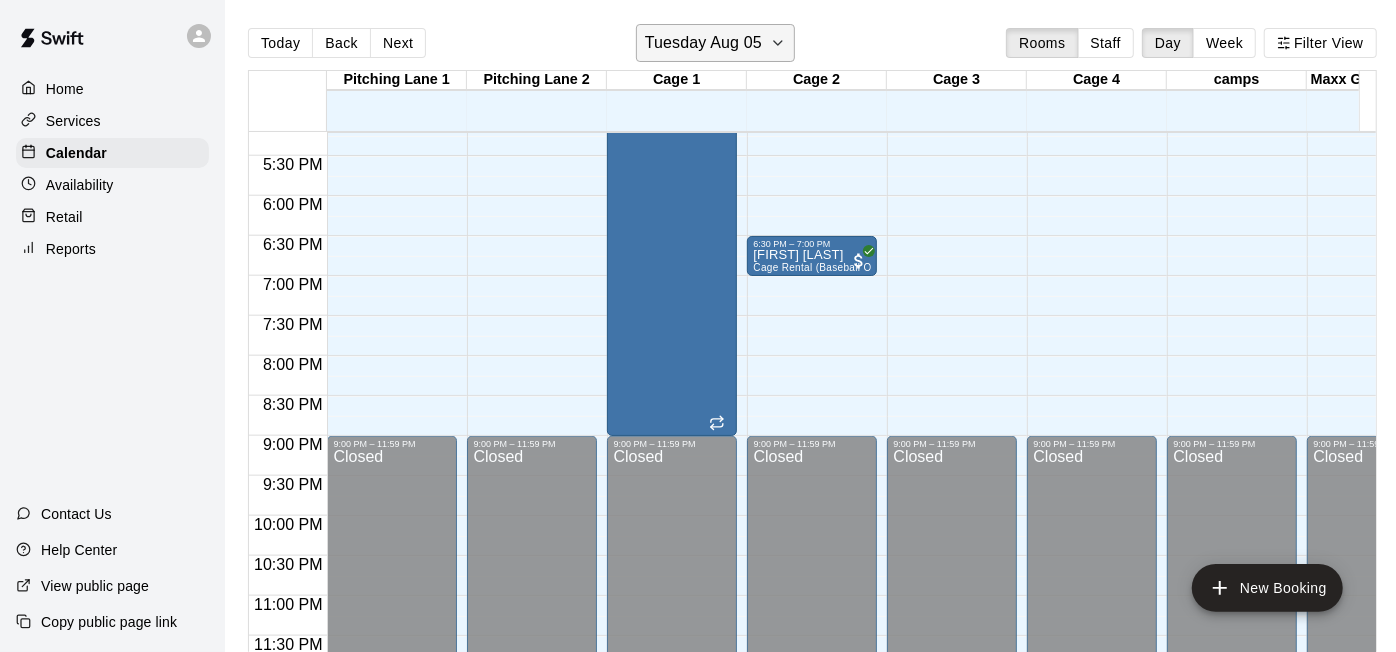 click on "Tuesday Aug 05" at bounding box center (703, 43) 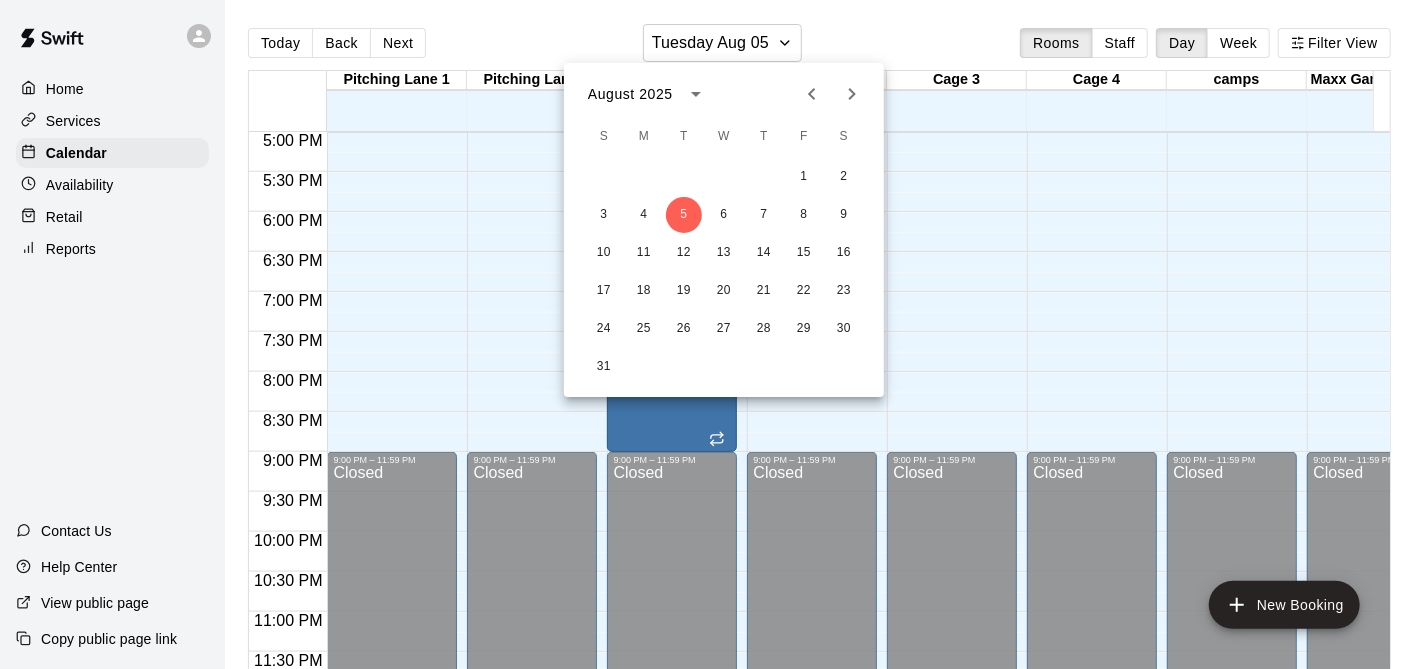 click 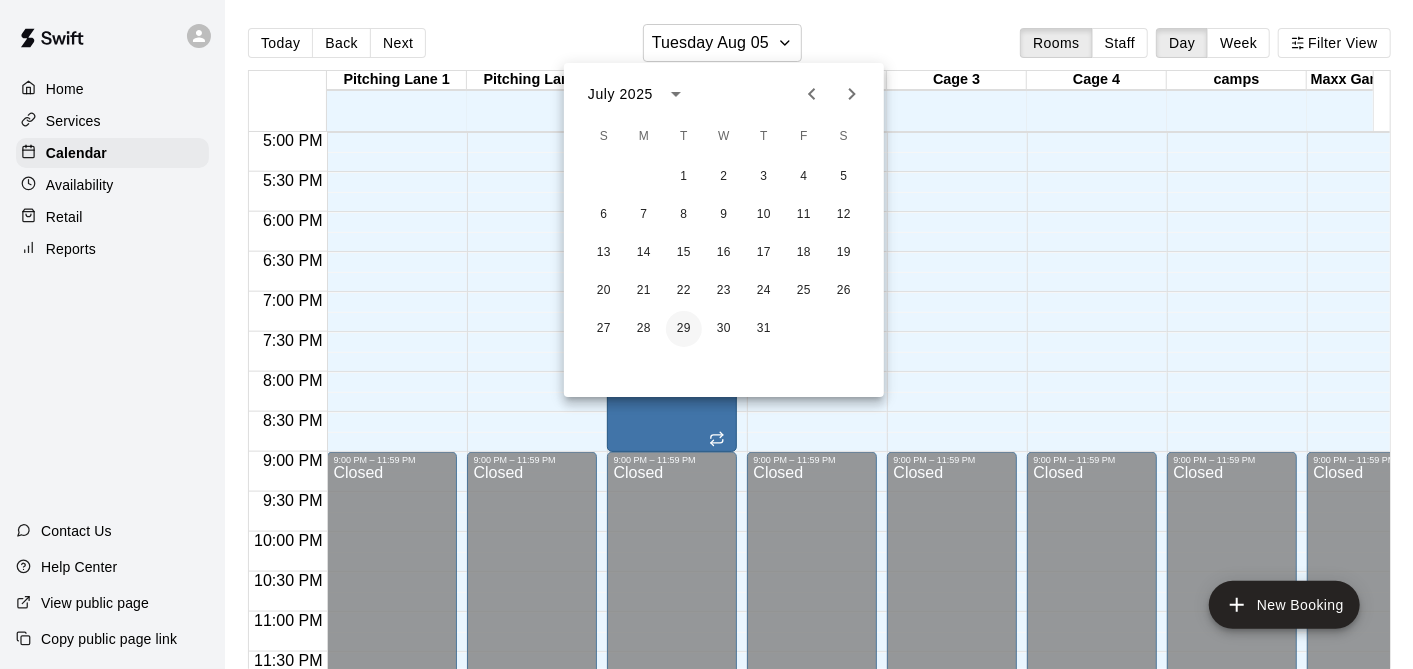 click on "29" at bounding box center [684, 329] 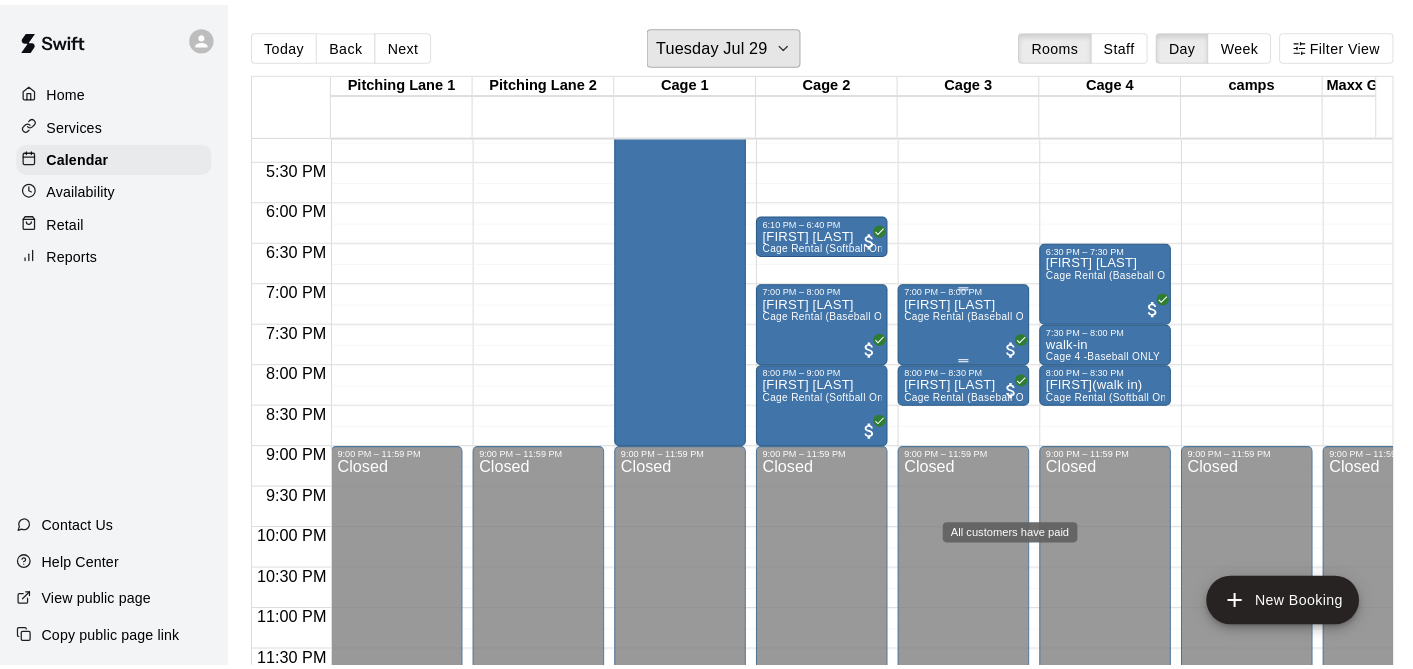 scroll, scrollTop: 1044, scrollLeft: 0, axis: vertical 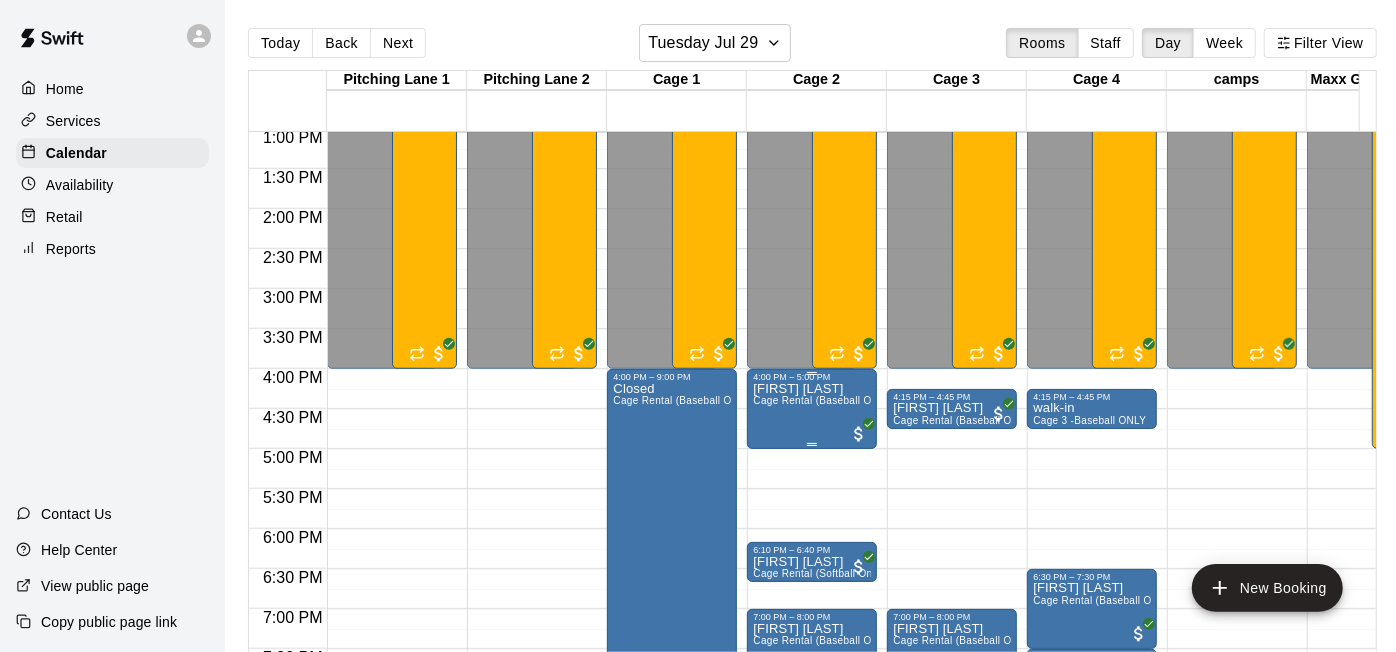 click at bounding box center [812, 373] 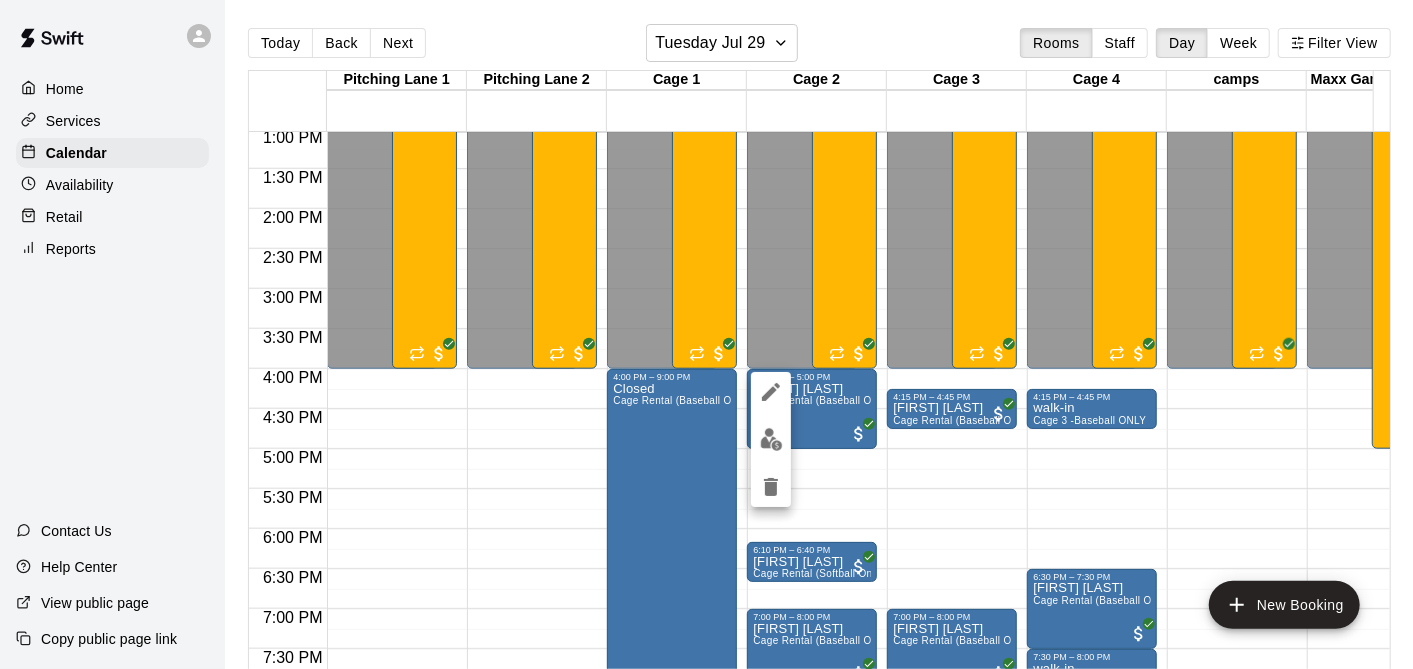 click 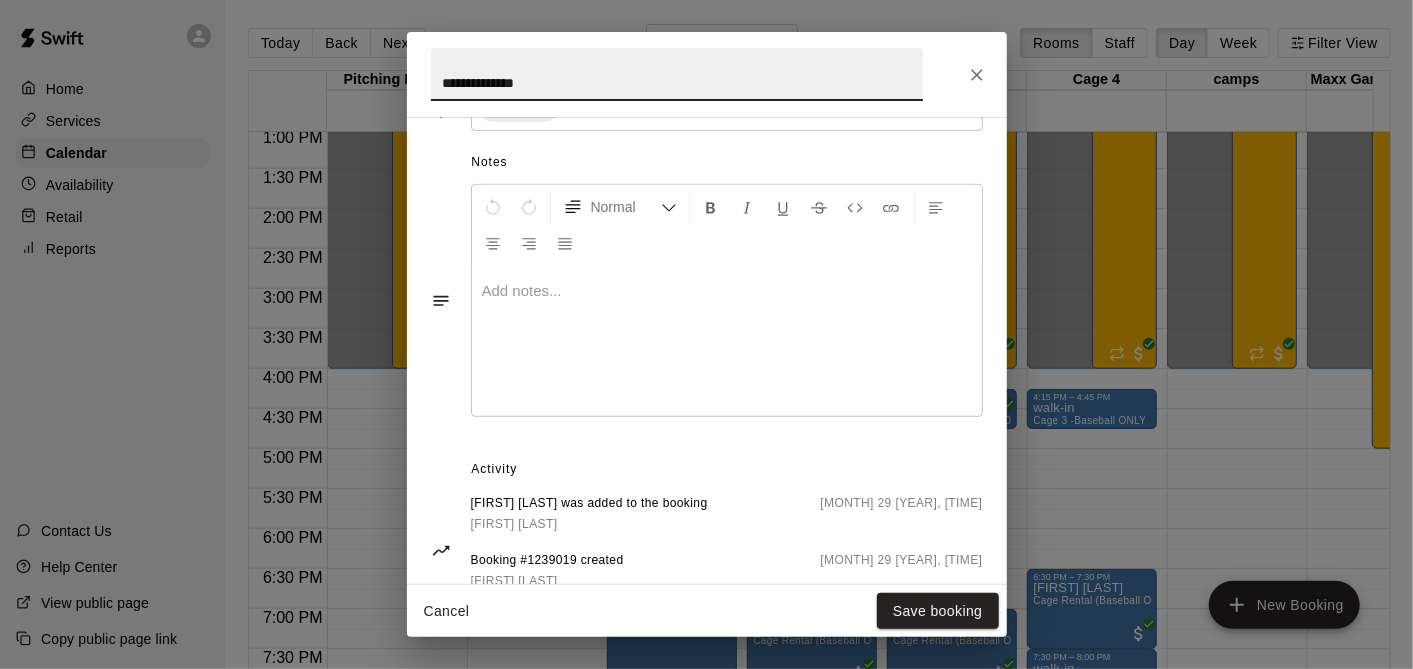 scroll, scrollTop: 663, scrollLeft: 0, axis: vertical 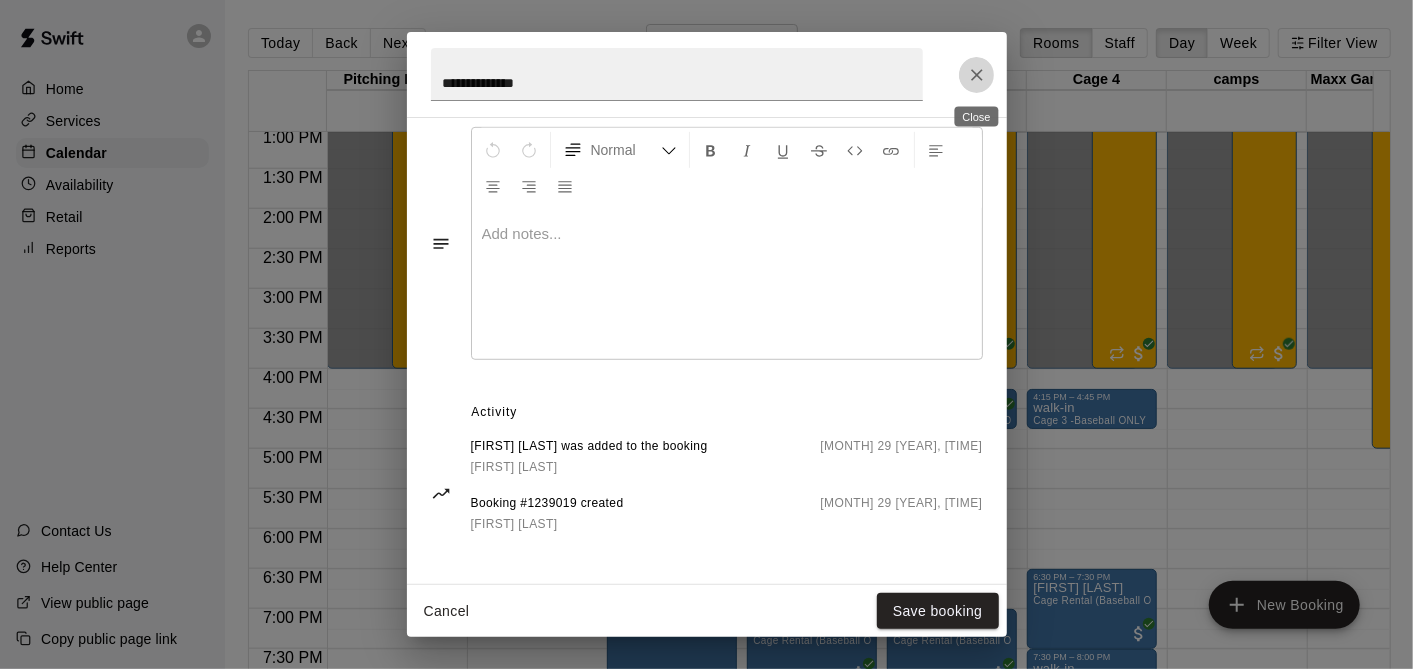 click at bounding box center [977, 75] 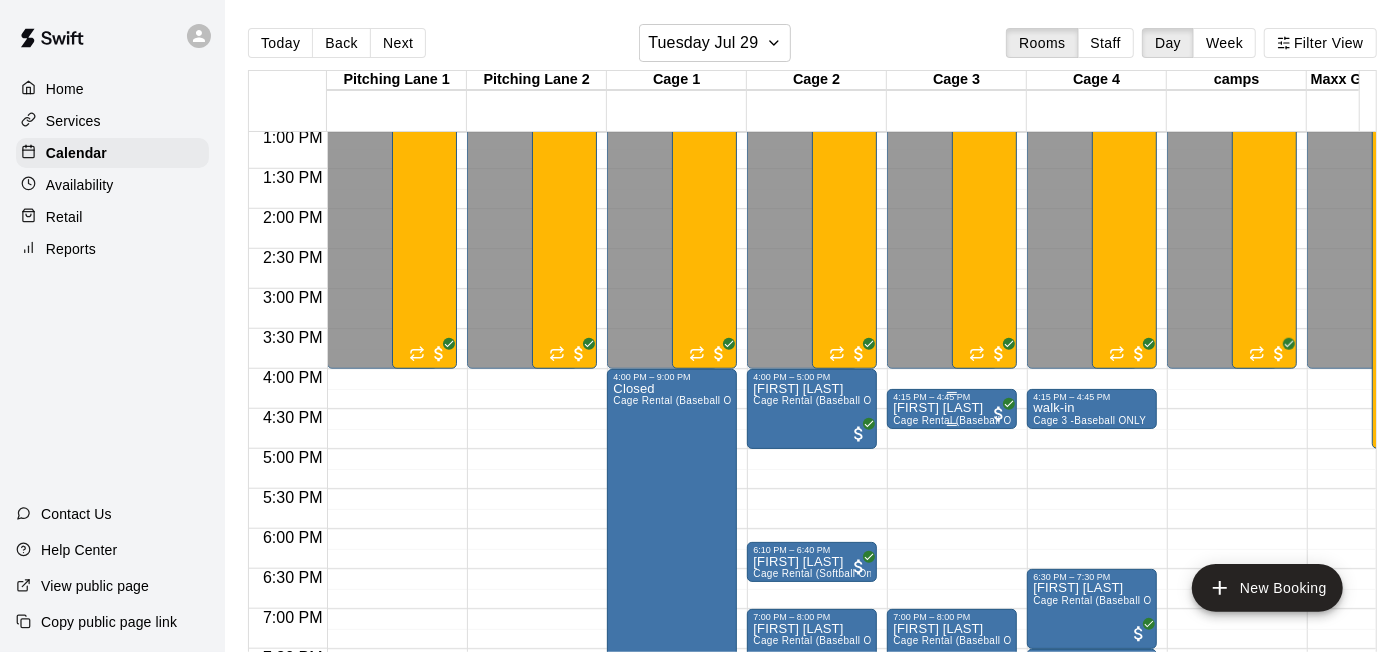 click on "[FIRST] [LAST]" at bounding box center [952, 408] 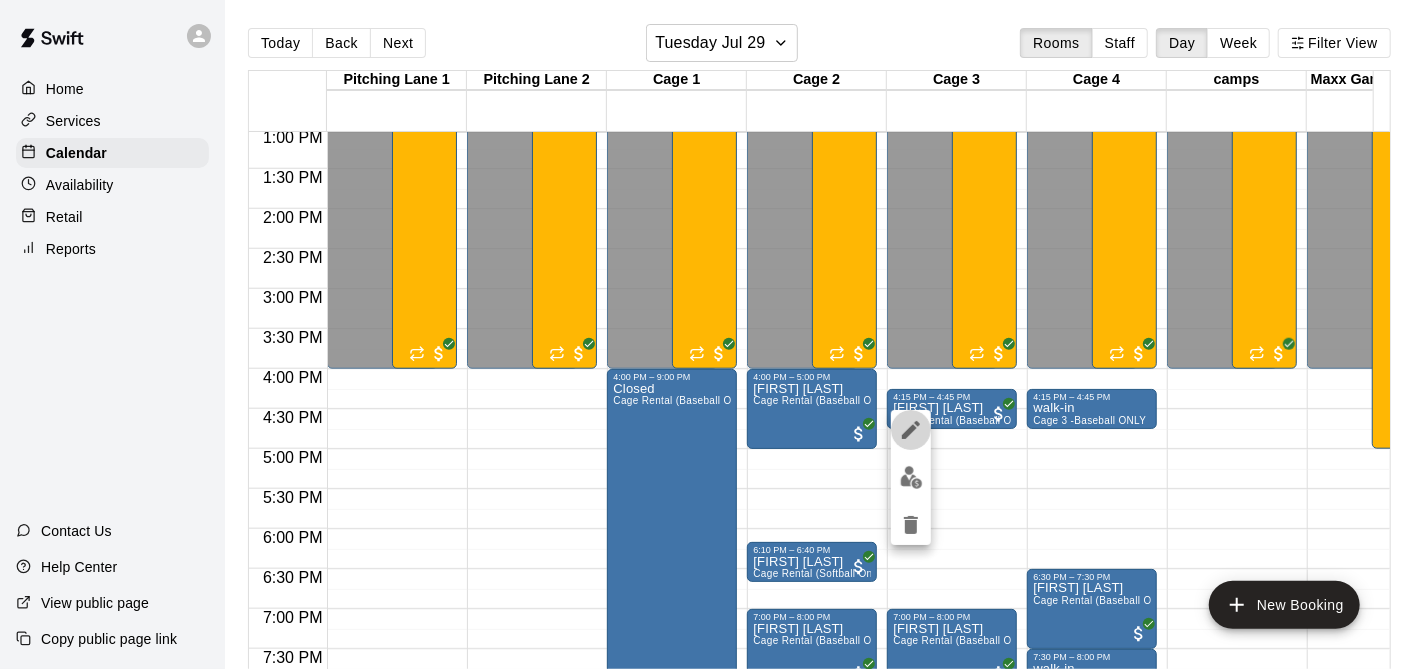 click at bounding box center [911, 430] 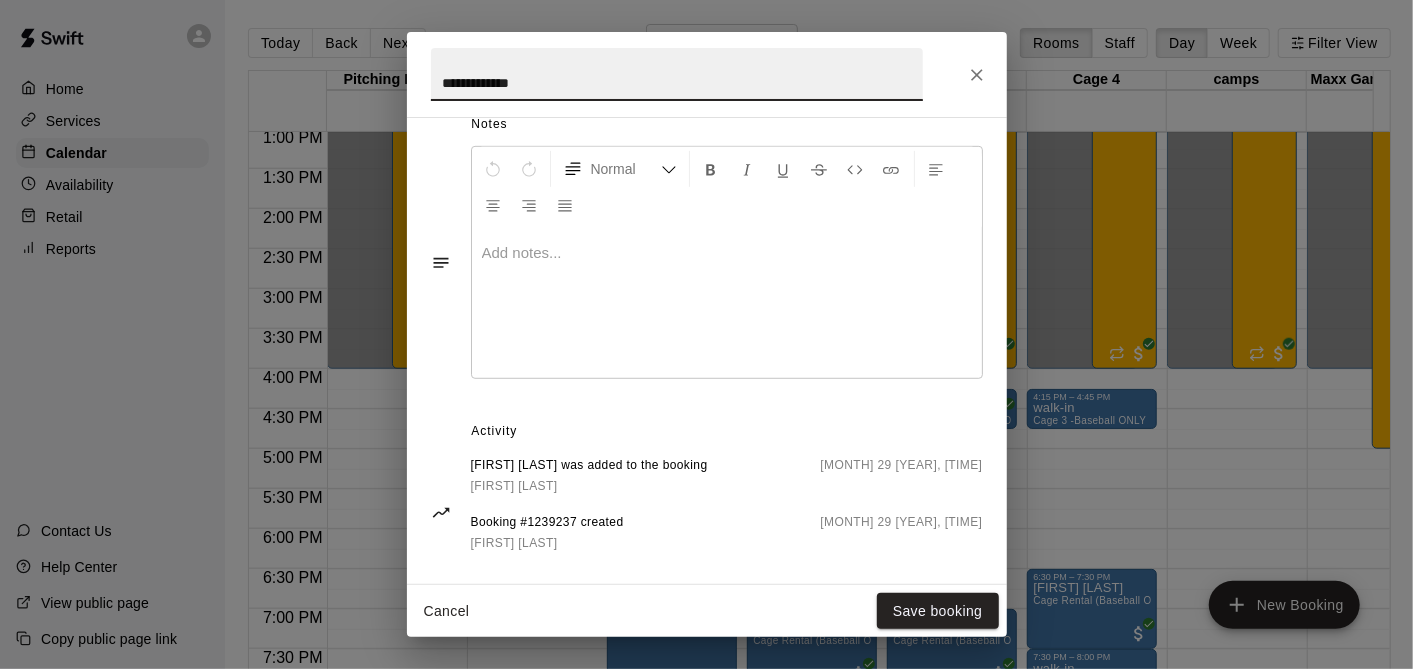scroll, scrollTop: 663, scrollLeft: 0, axis: vertical 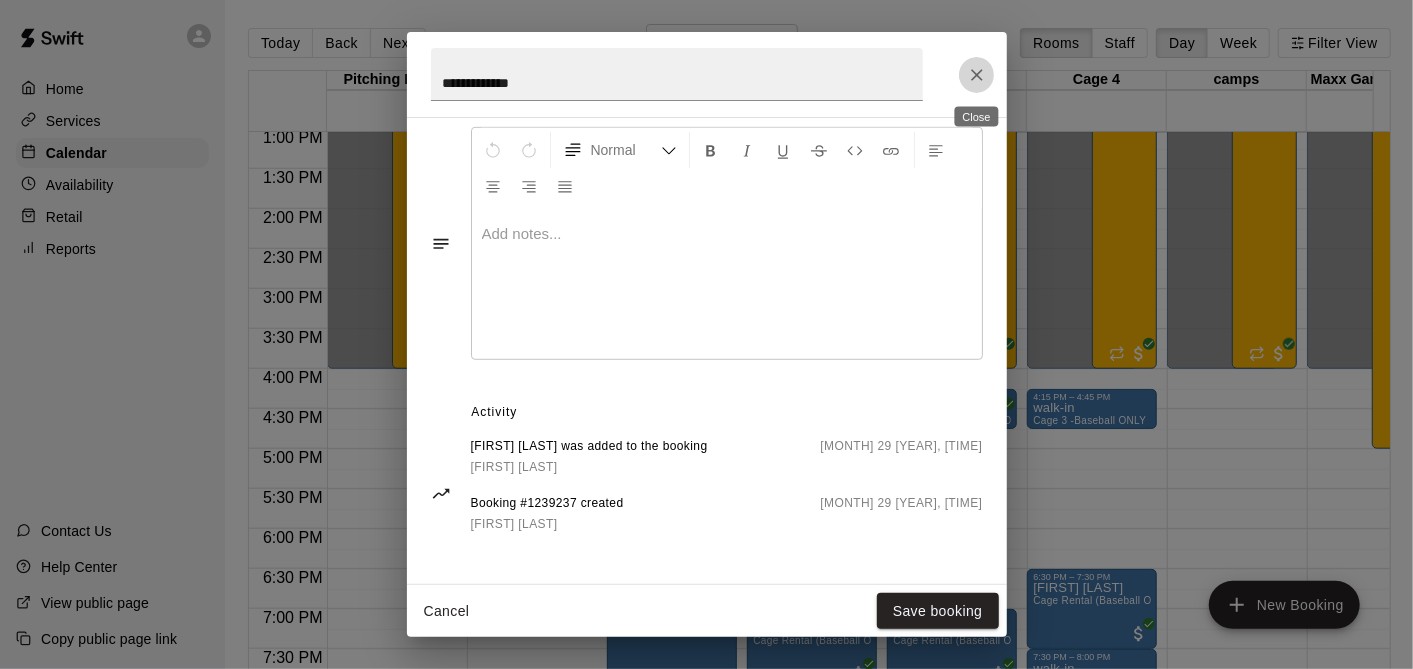 click 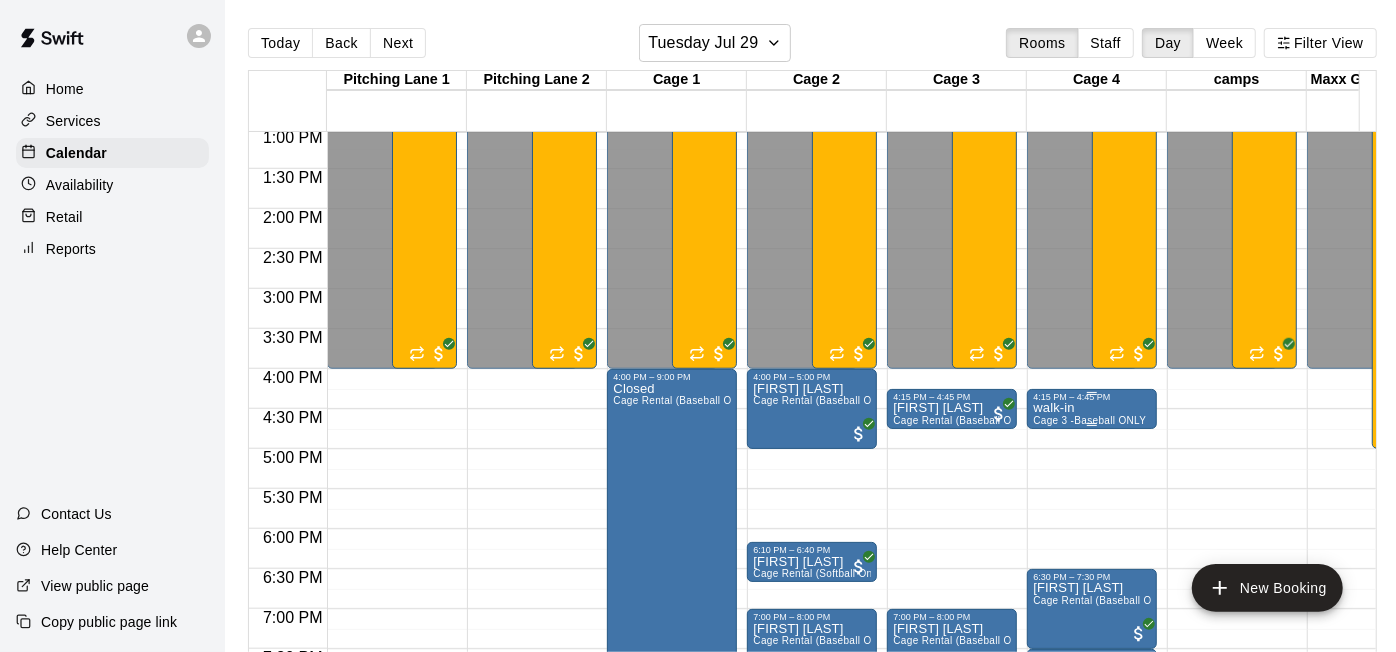 click on "walk-in" at bounding box center [1089, 408] 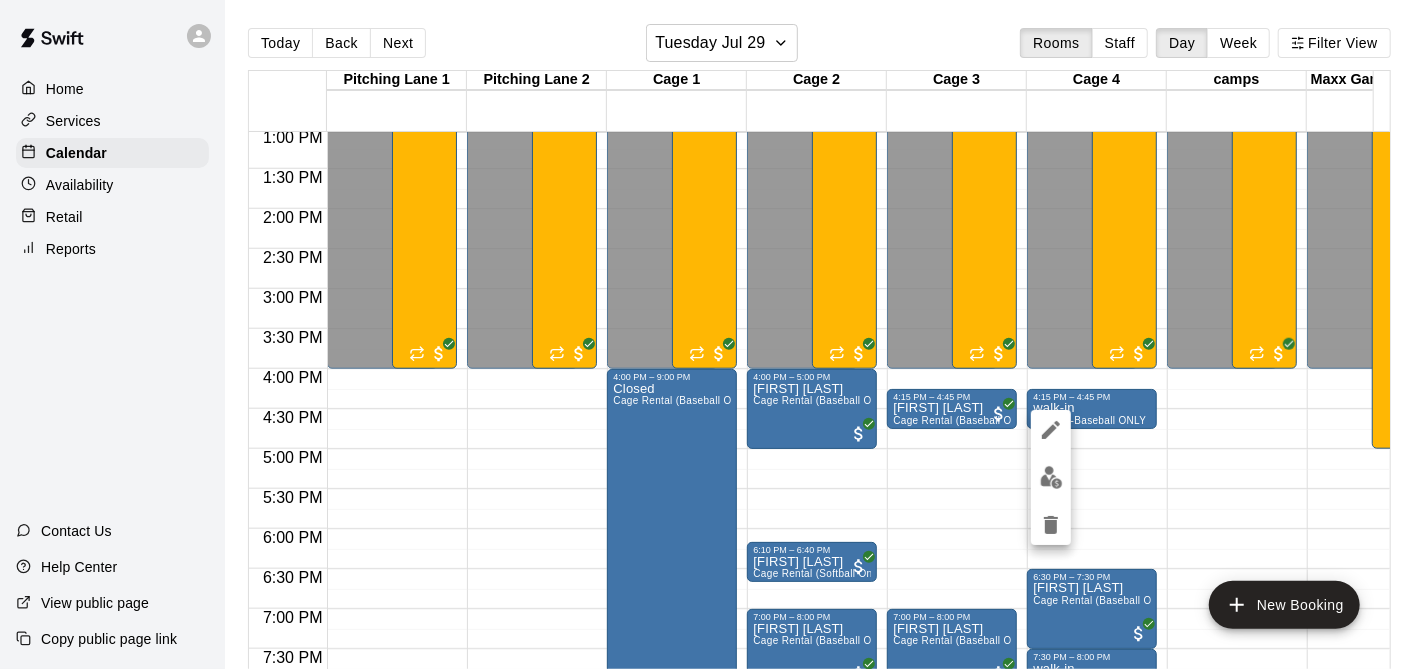 click at bounding box center [1051, 430] 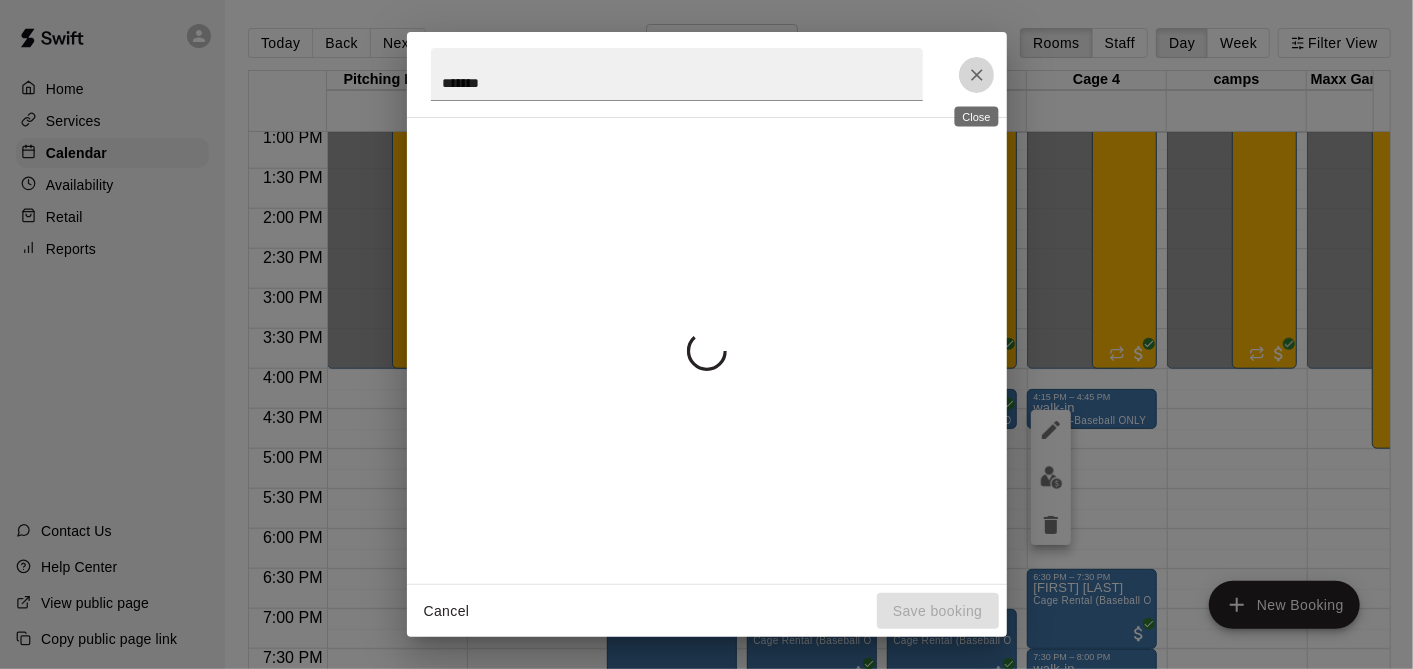 click at bounding box center (977, 75) 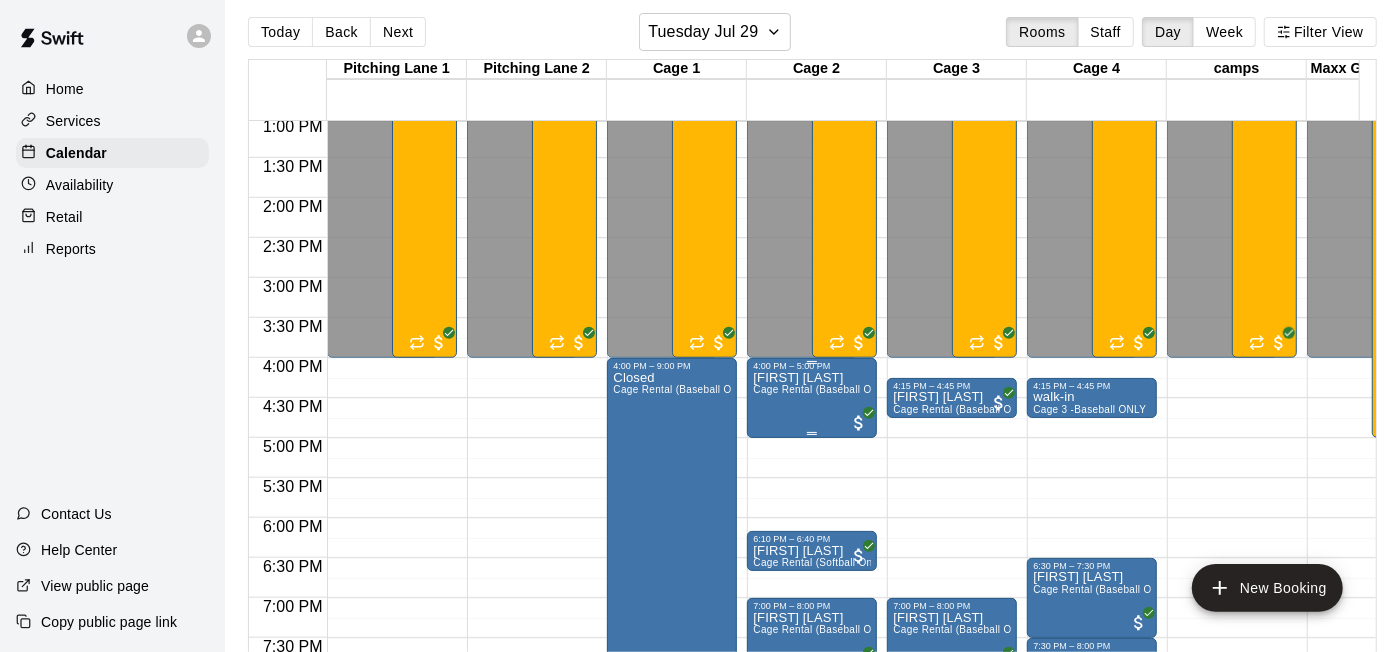 scroll, scrollTop: 48, scrollLeft: 0, axis: vertical 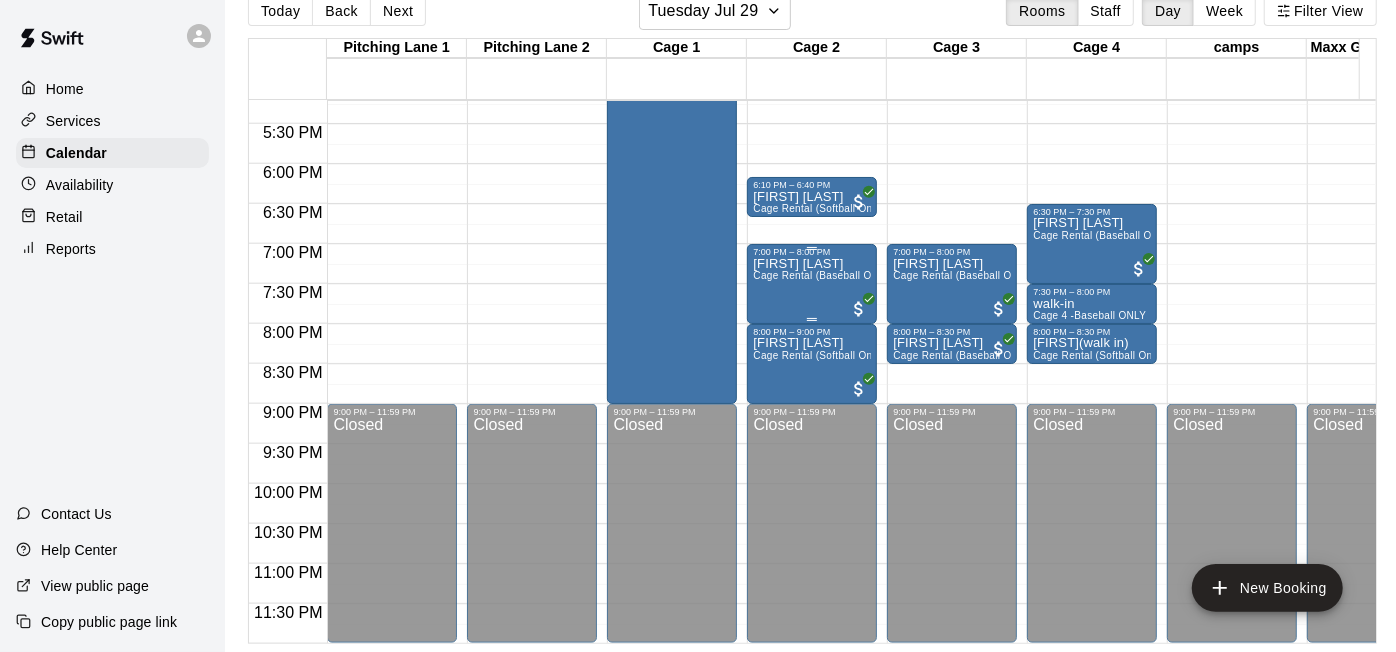 click on "[FIRST] [LAST] Cage Rental (Baseball Only)" at bounding box center (812, 583) 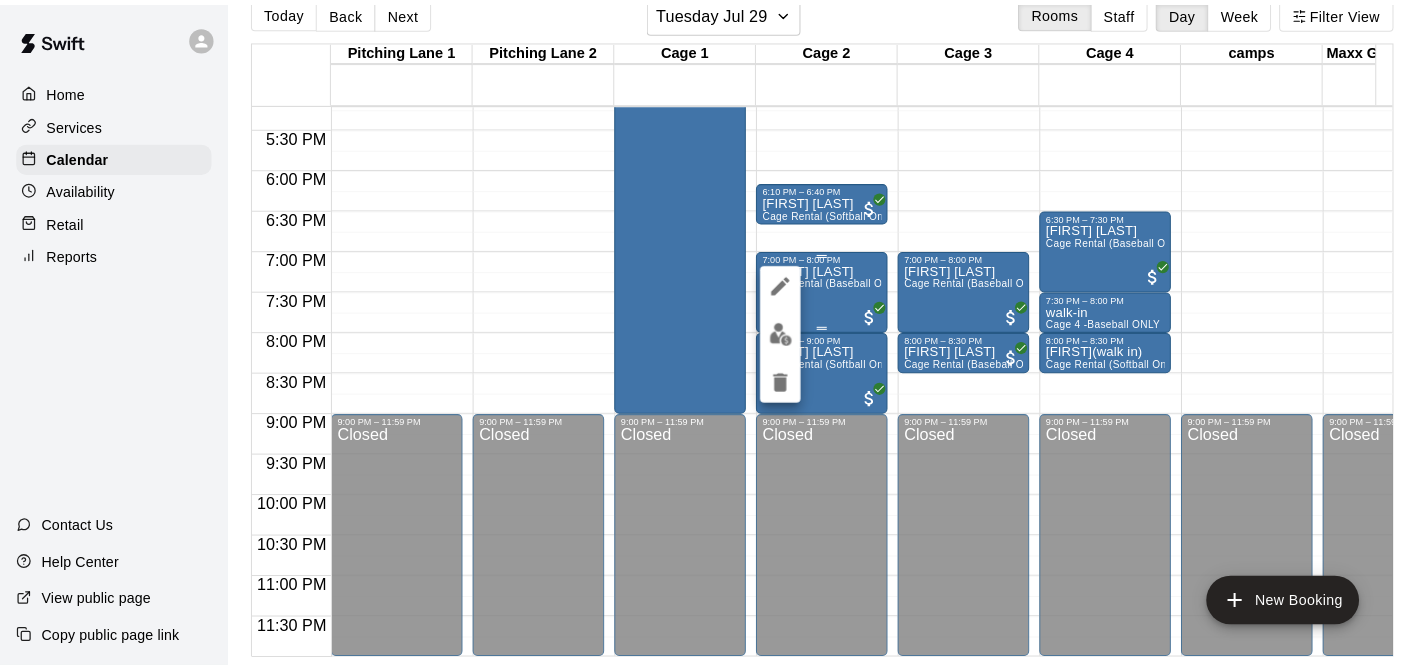 scroll, scrollTop: 31, scrollLeft: 0, axis: vertical 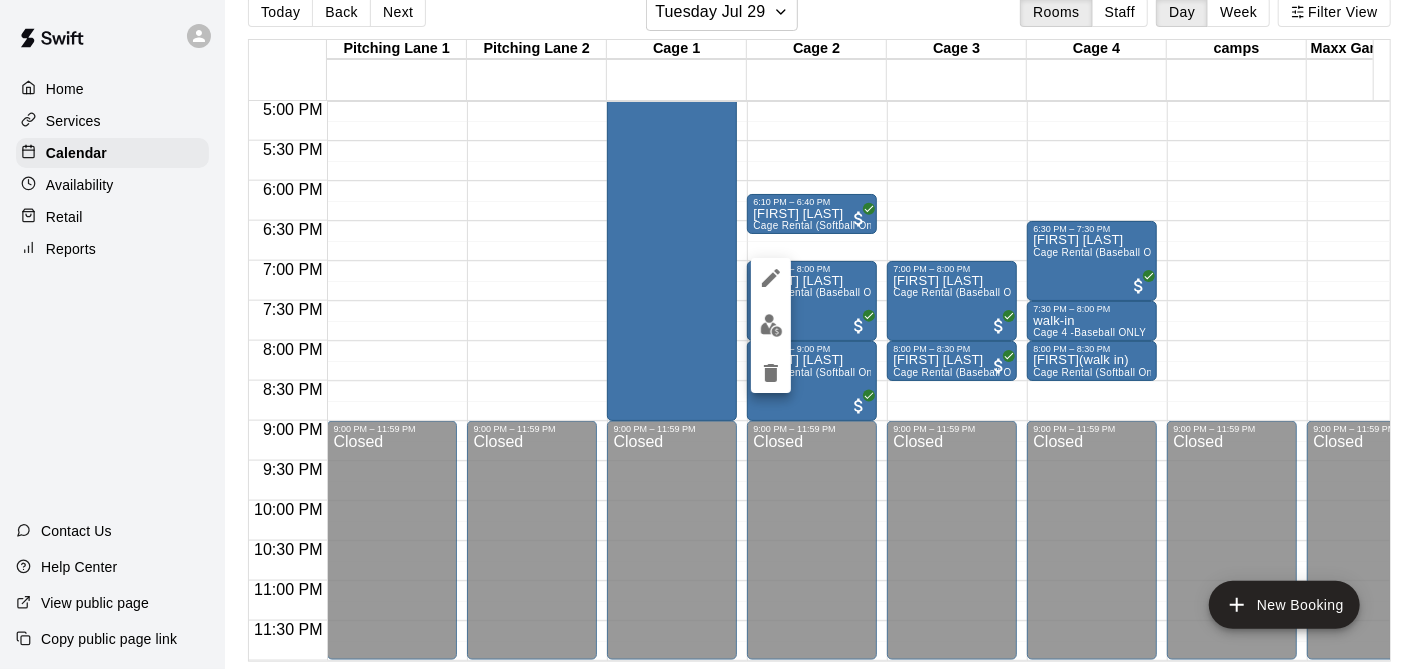 click 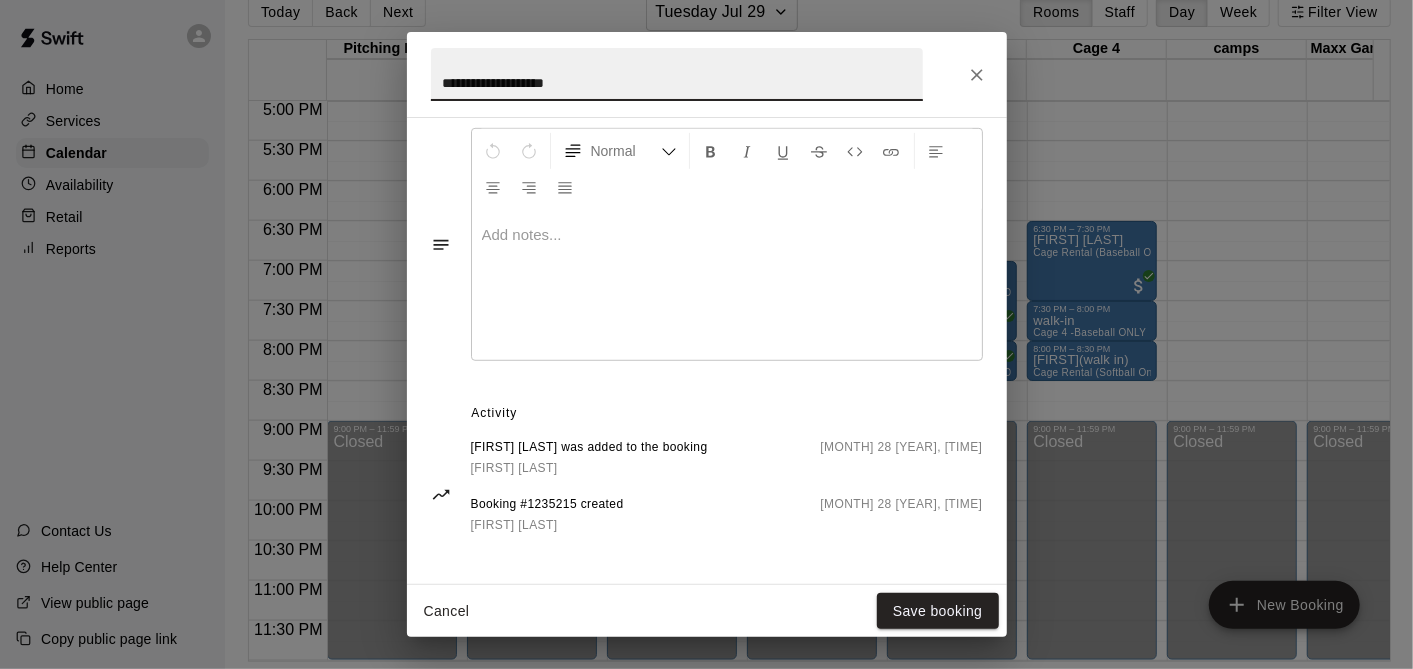 scroll, scrollTop: 663, scrollLeft: 0, axis: vertical 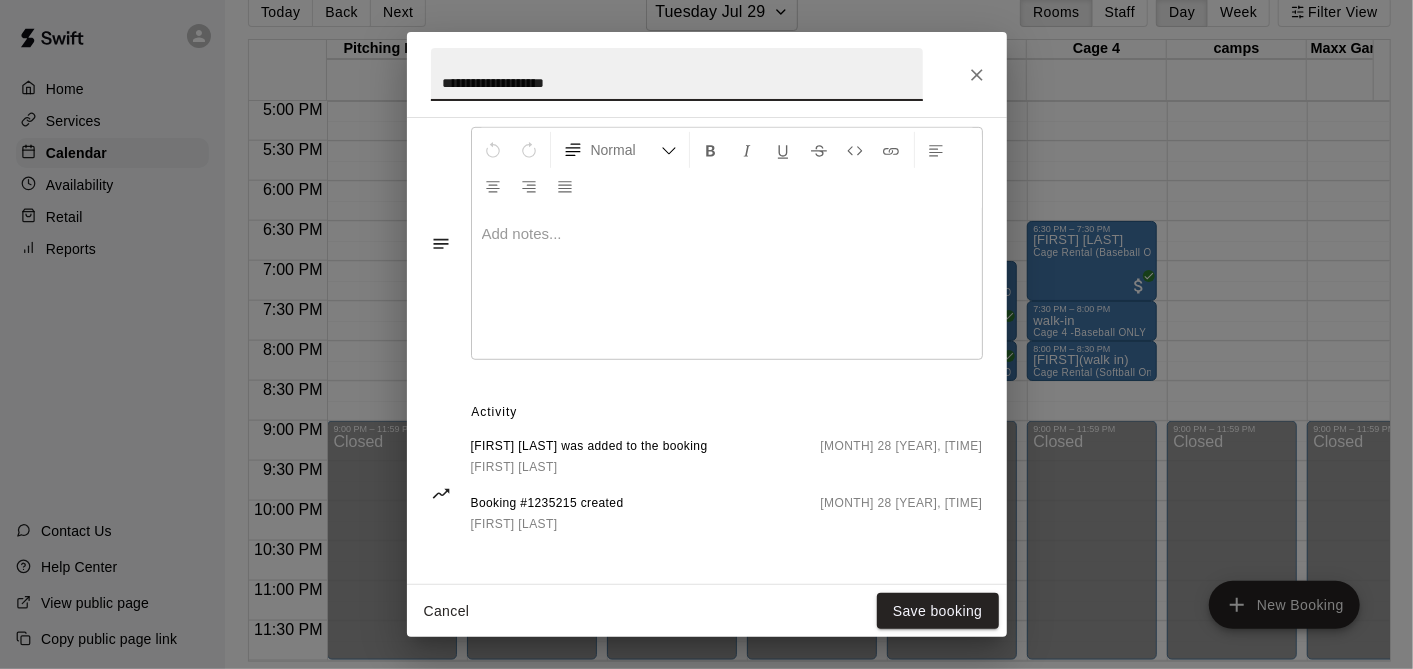 click on "**********" at bounding box center [707, 74] 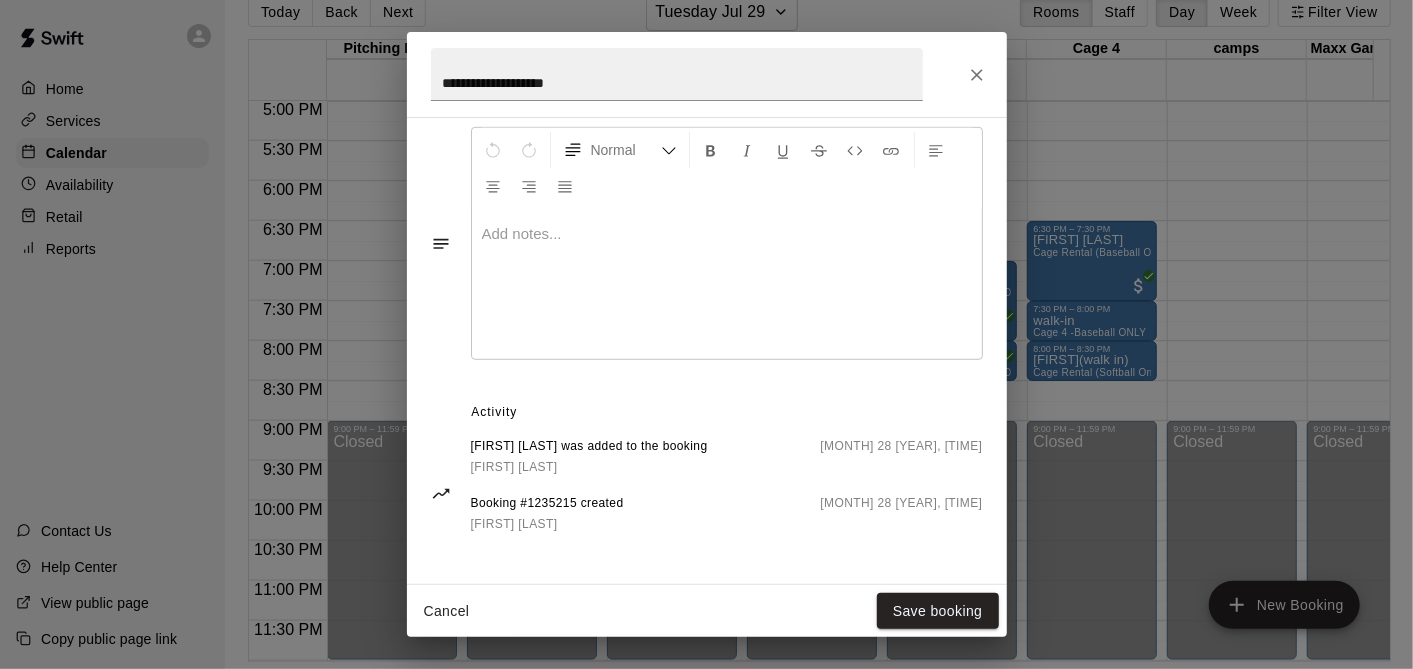 click on "**********" at bounding box center (707, 74) 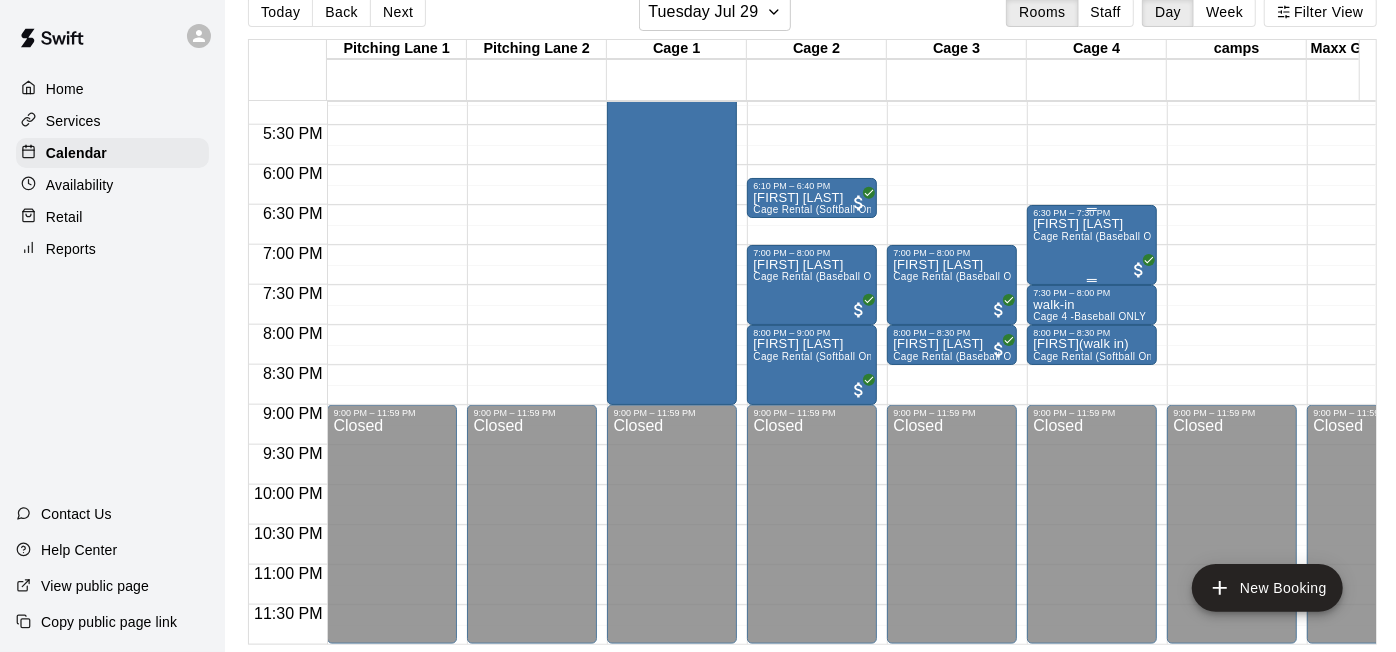 click on "[FIRST] [LAST]" at bounding box center [1092, 224] 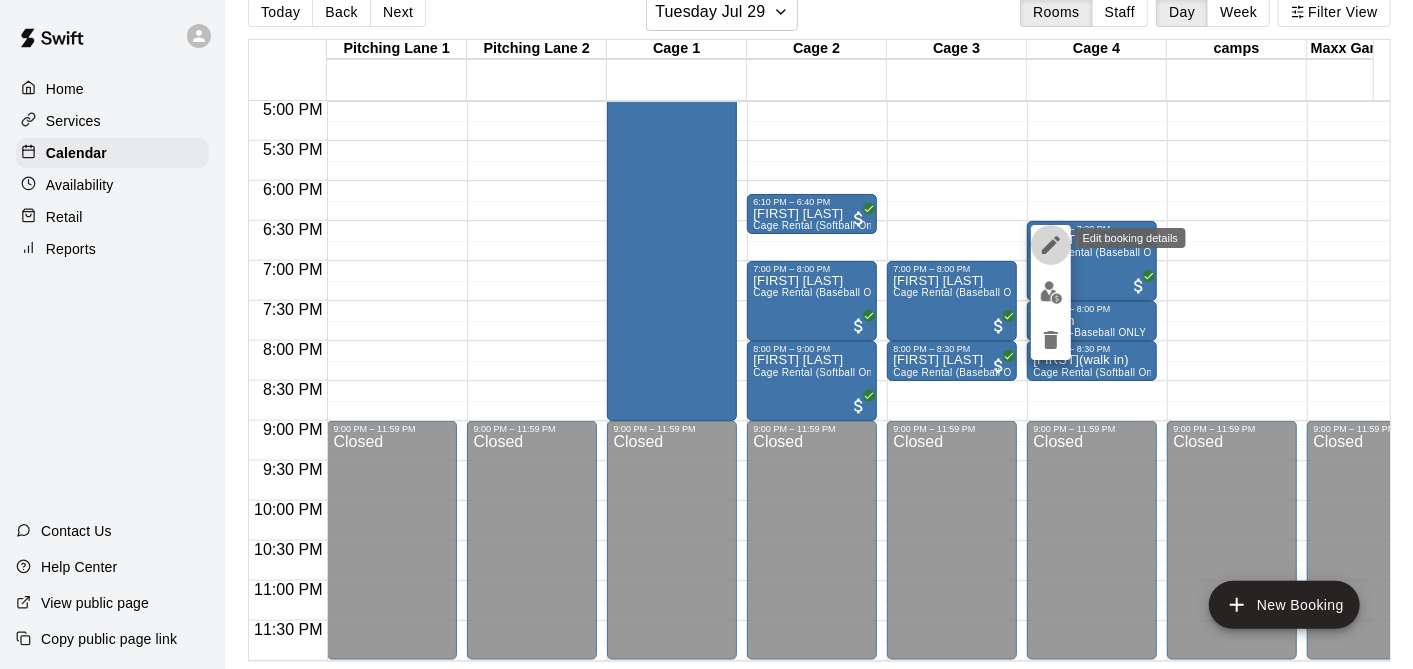 click 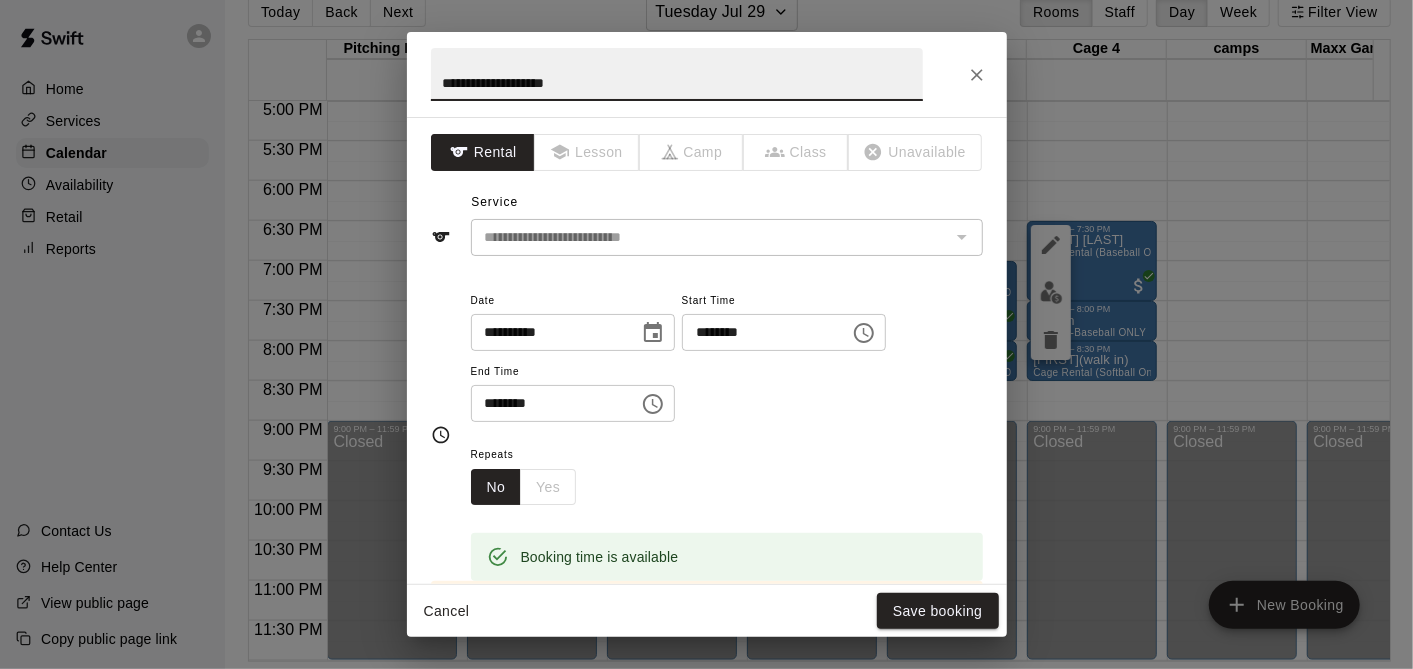 scroll, scrollTop: 663, scrollLeft: 0, axis: vertical 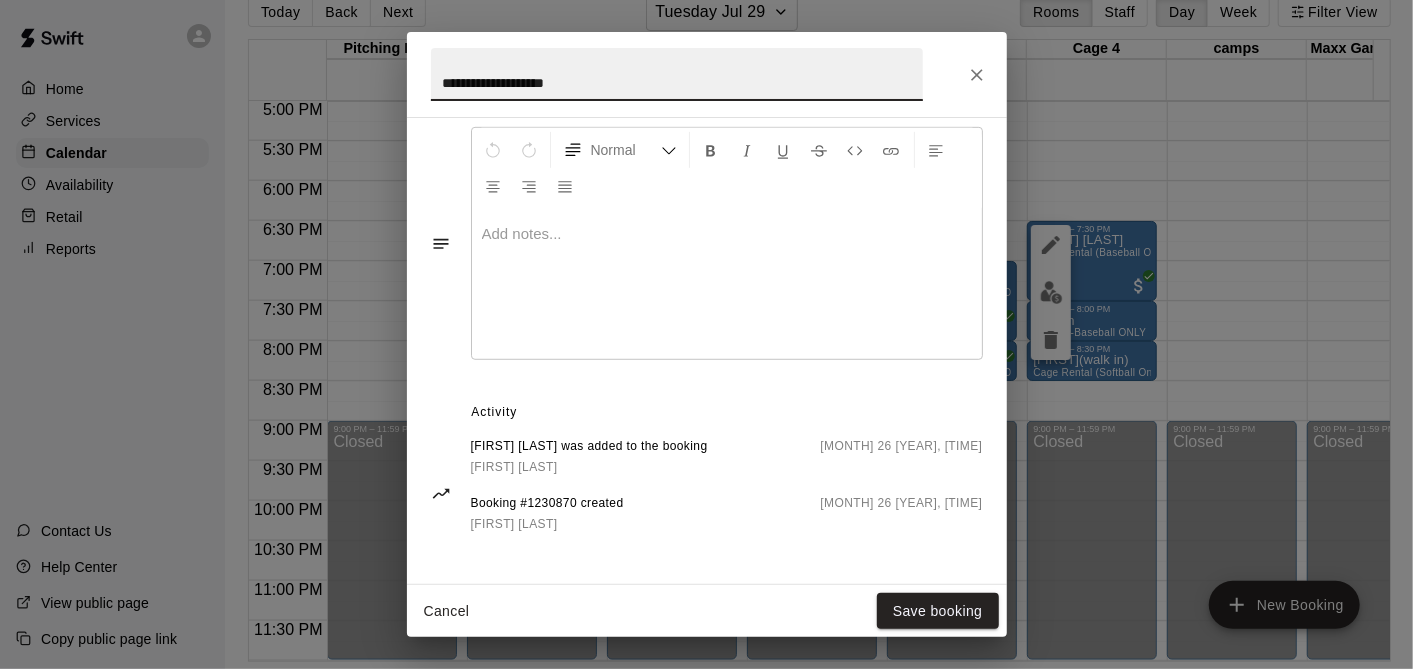 click on "**********" at bounding box center [707, 74] 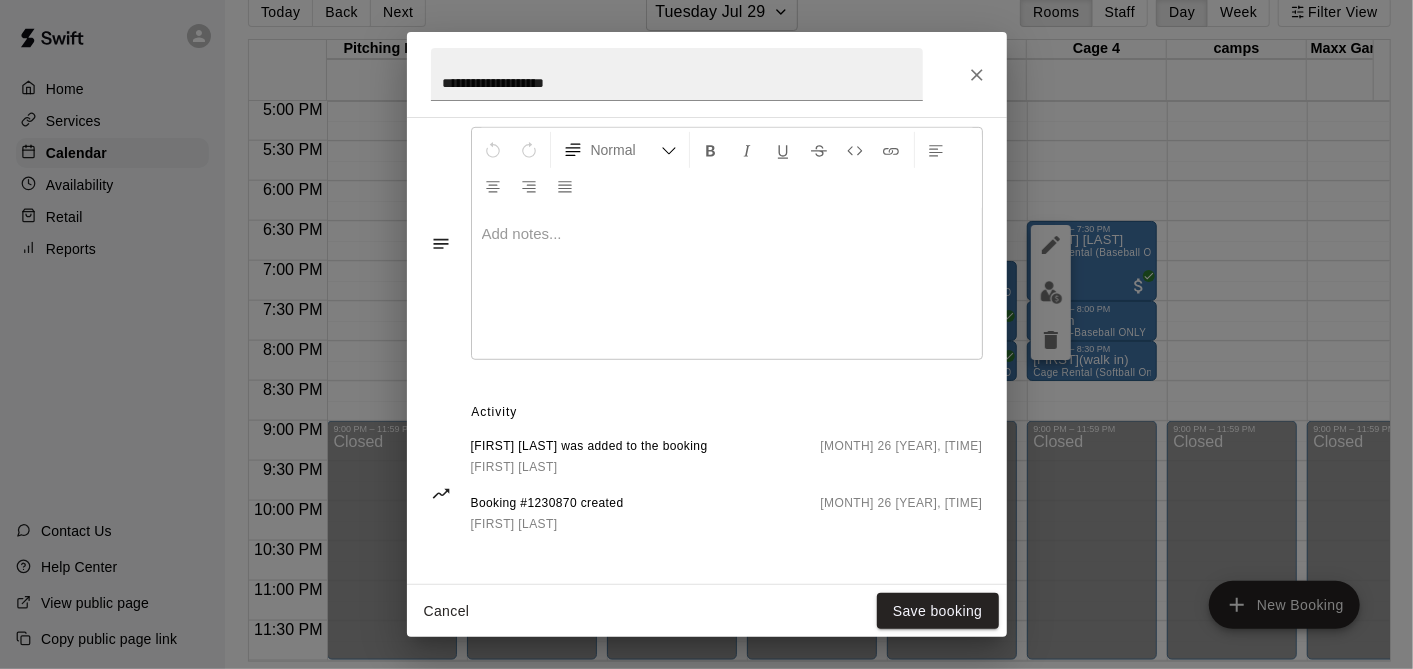 click on "**********" at bounding box center [707, 74] 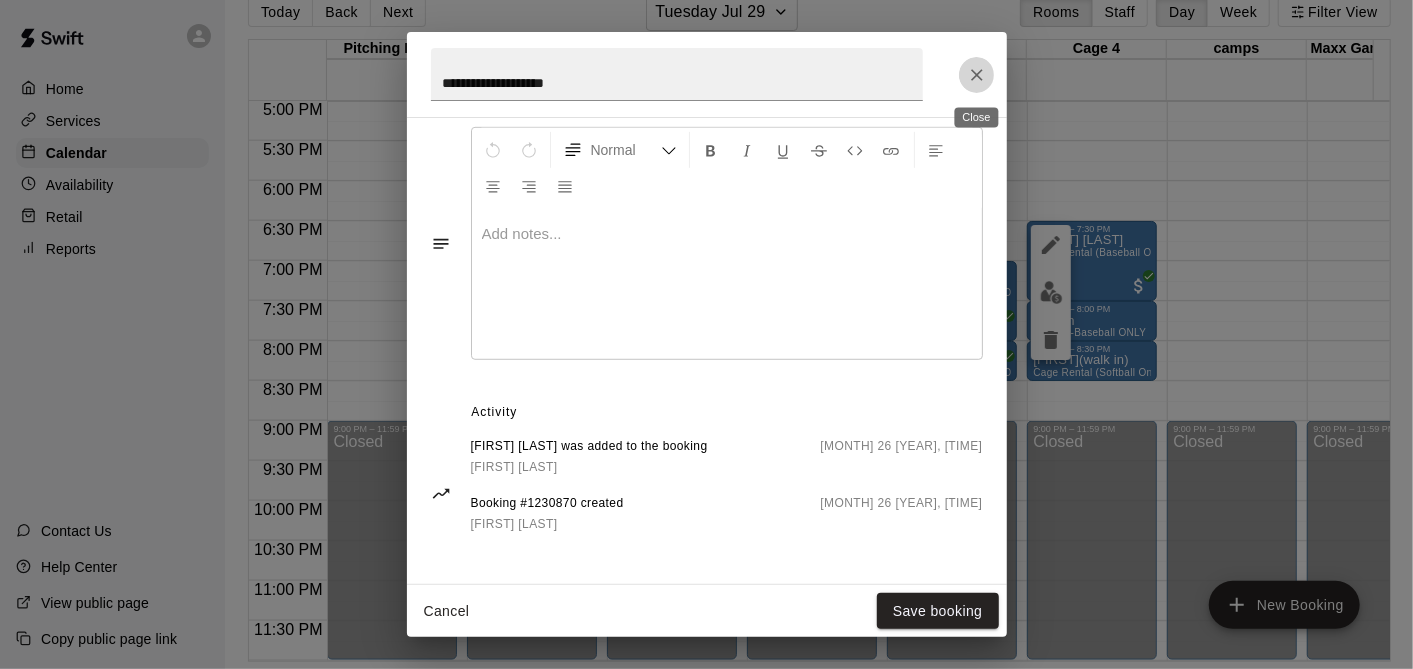 click 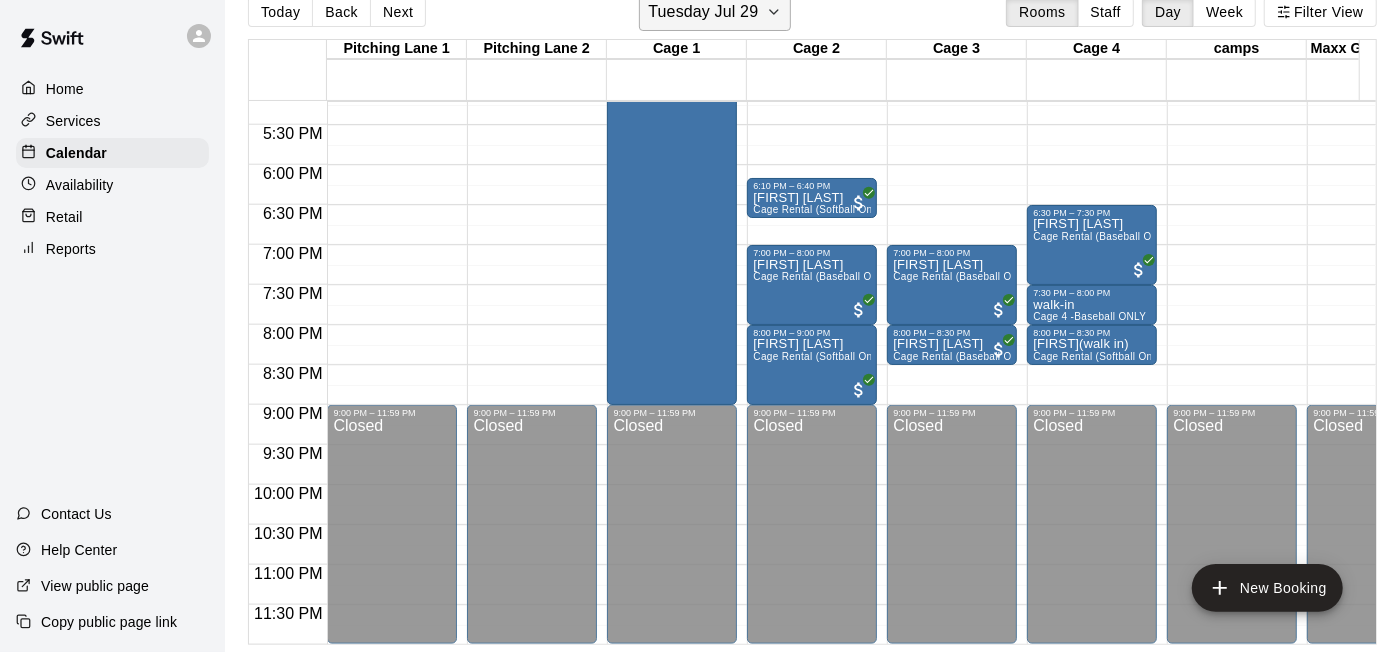 click on "Tuesday Jul 29" at bounding box center (715, 12) 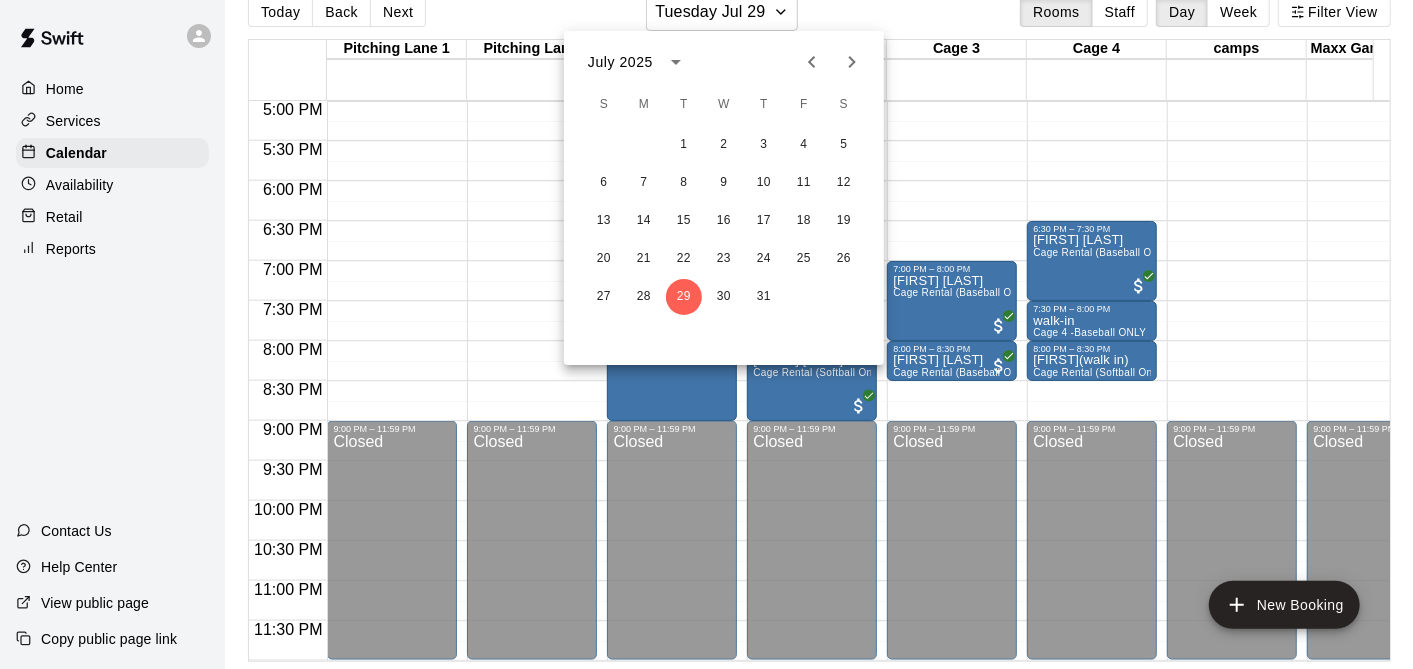 click 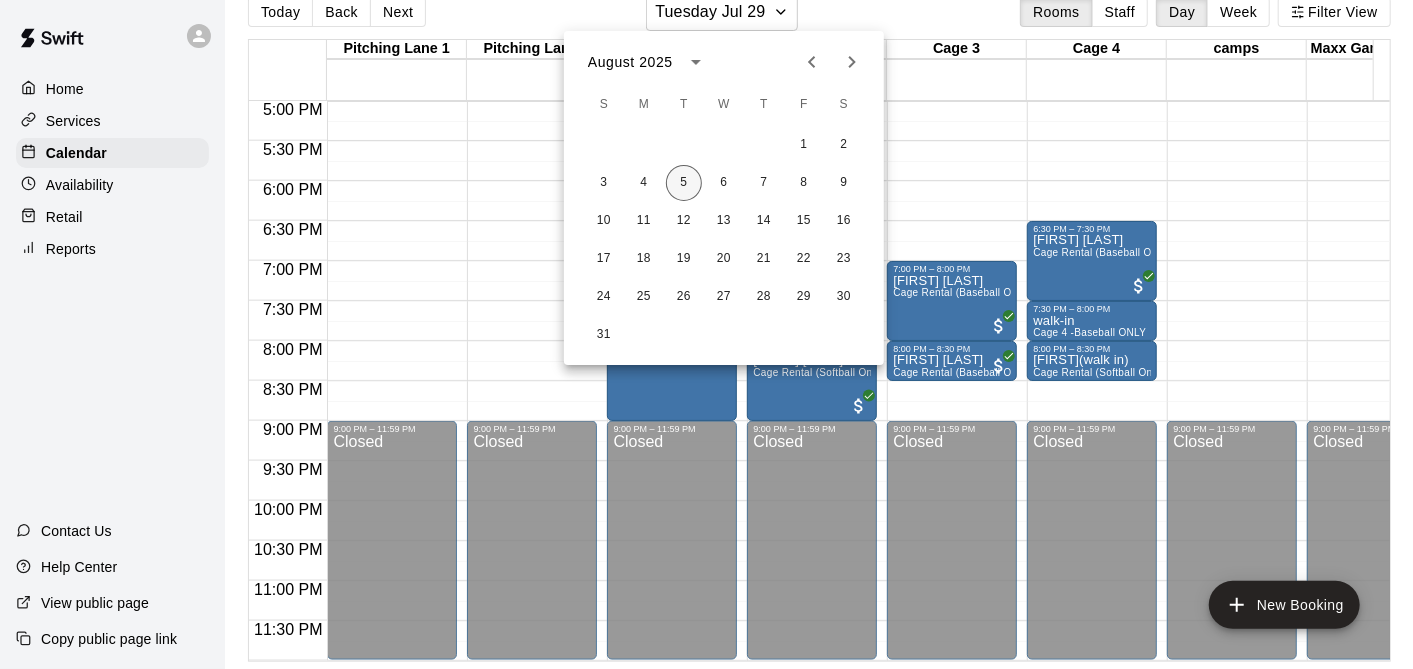 click on "5" at bounding box center [684, 183] 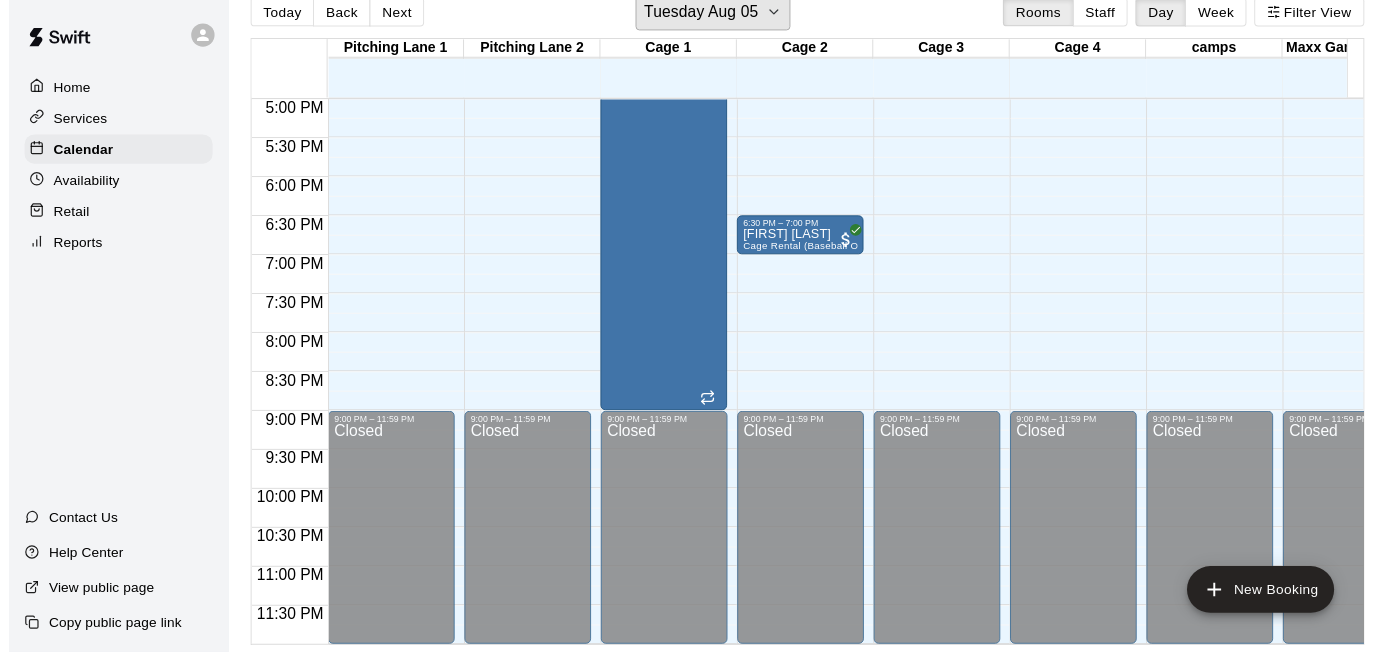 scroll, scrollTop: 23, scrollLeft: 0, axis: vertical 